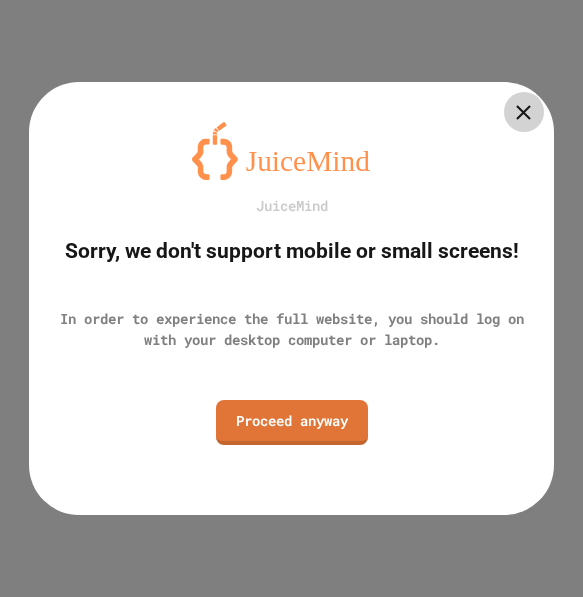 scroll, scrollTop: 0, scrollLeft: 0, axis: both 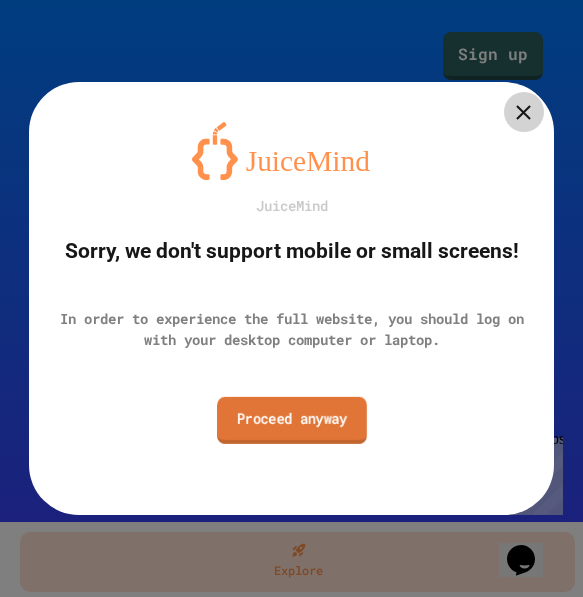 click on "Proceed anyway" at bounding box center [292, 419] 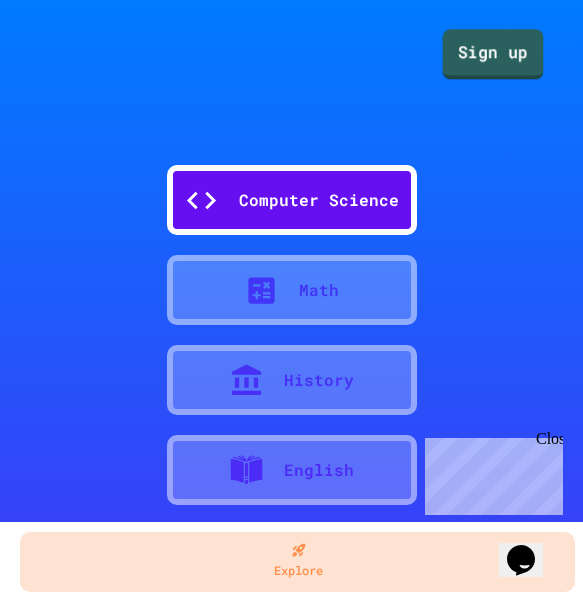 click on "Sign up" at bounding box center [493, 54] 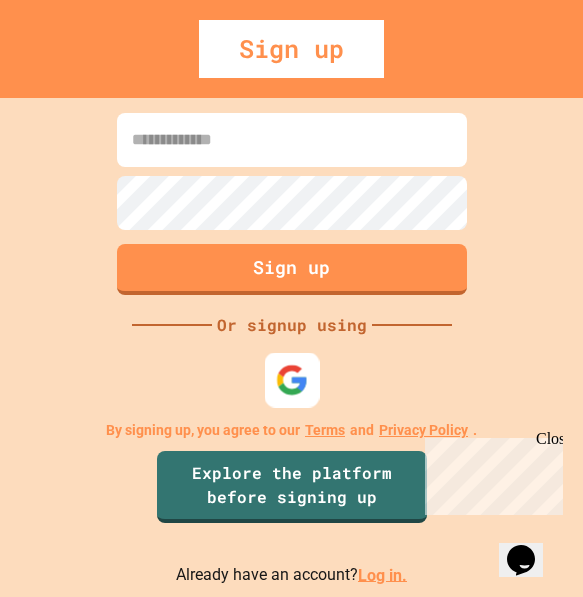 click at bounding box center (291, 379) 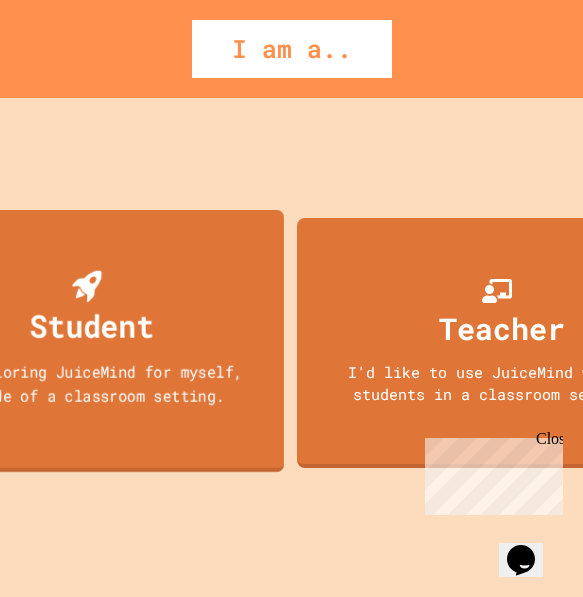 click on "Student" at bounding box center [91, 325] 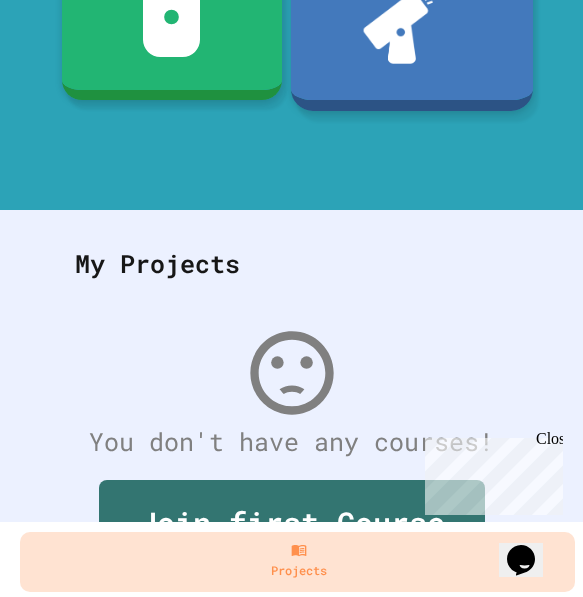 scroll, scrollTop: 414, scrollLeft: 0, axis: vertical 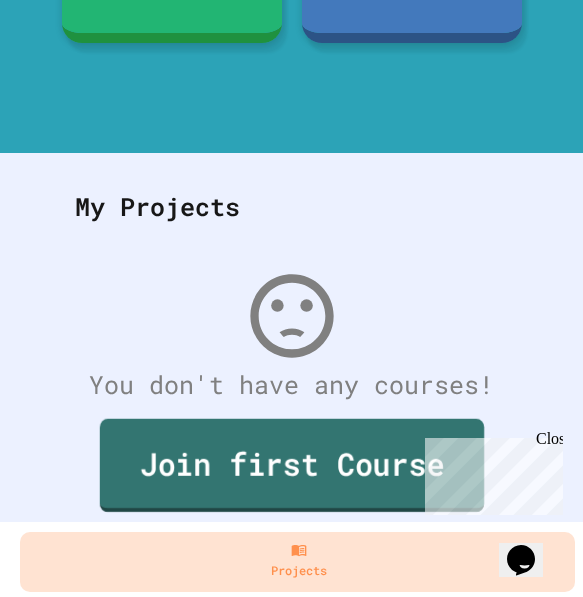 click on "Join first Course" at bounding box center (291, 465) 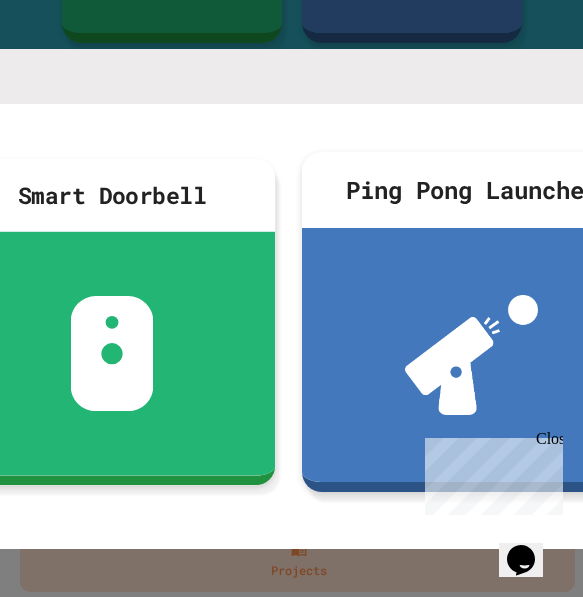 click at bounding box center [292, 76] 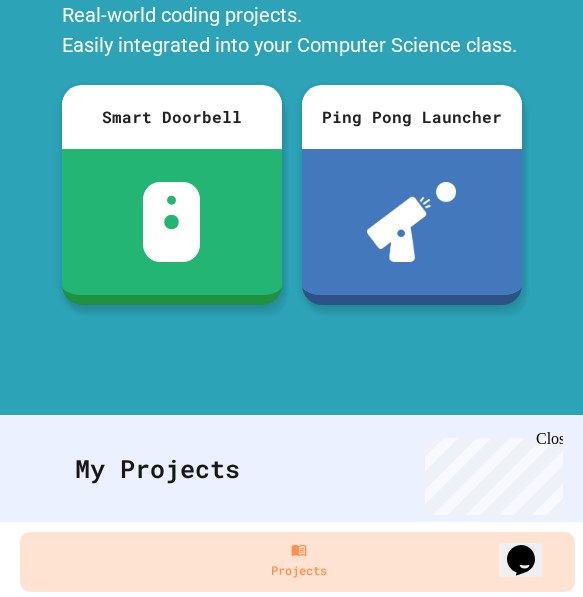 scroll, scrollTop: 0, scrollLeft: 0, axis: both 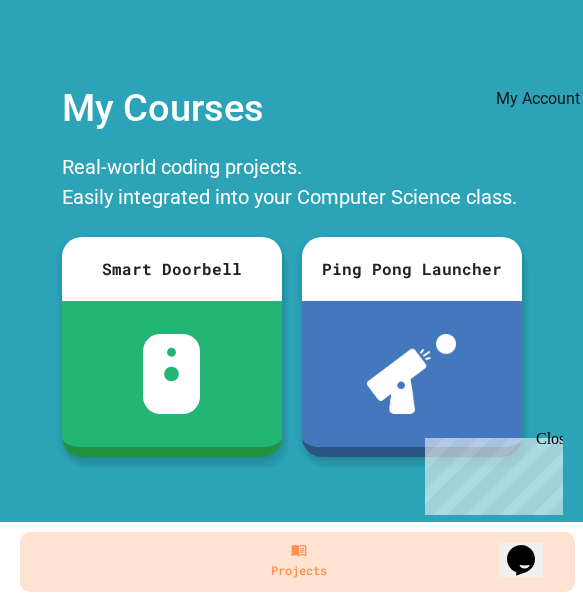 click 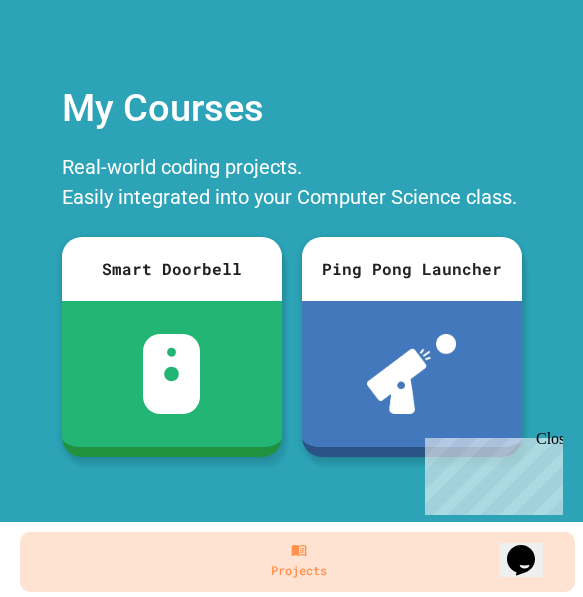 click at bounding box center (291, 597) 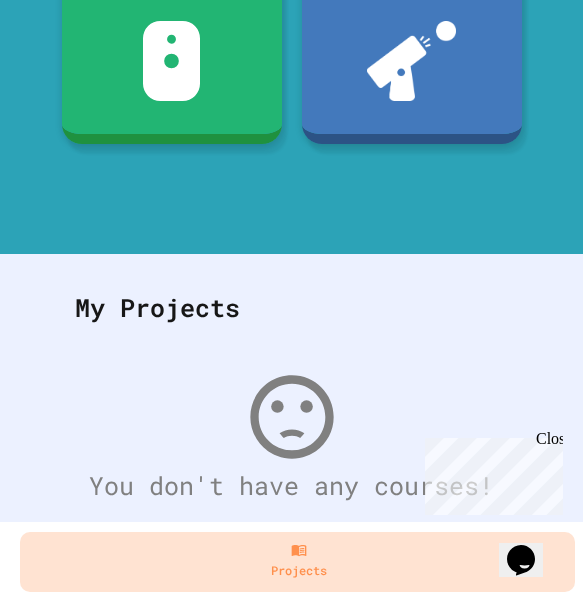 scroll, scrollTop: 414, scrollLeft: 0, axis: vertical 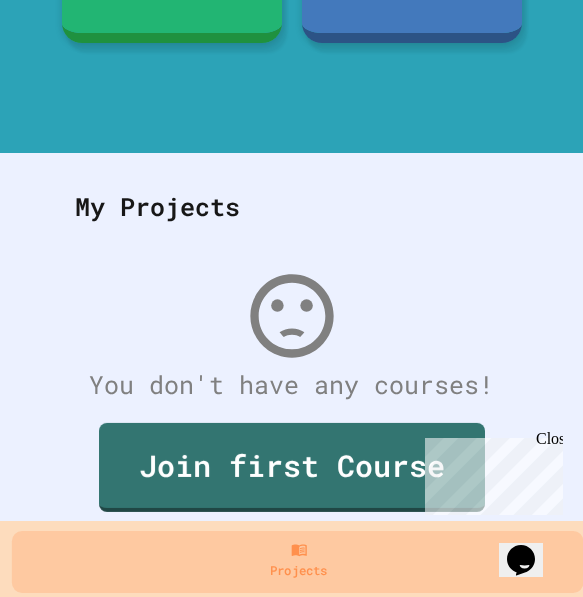 click on "Projects" at bounding box center [298, 562] 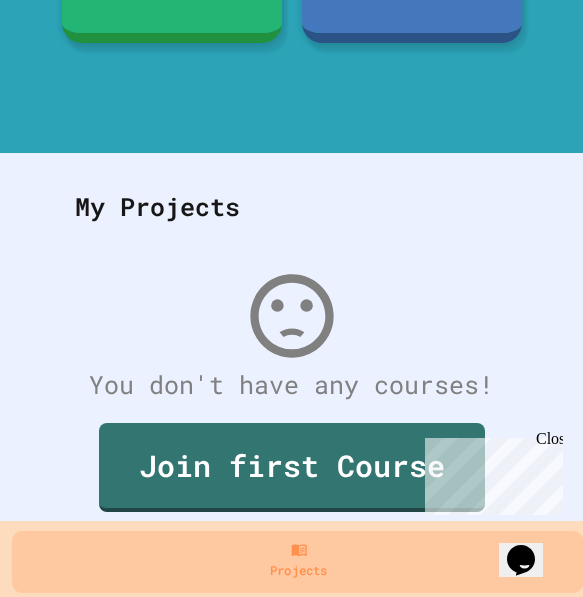 click on "Projects" at bounding box center [298, 562] 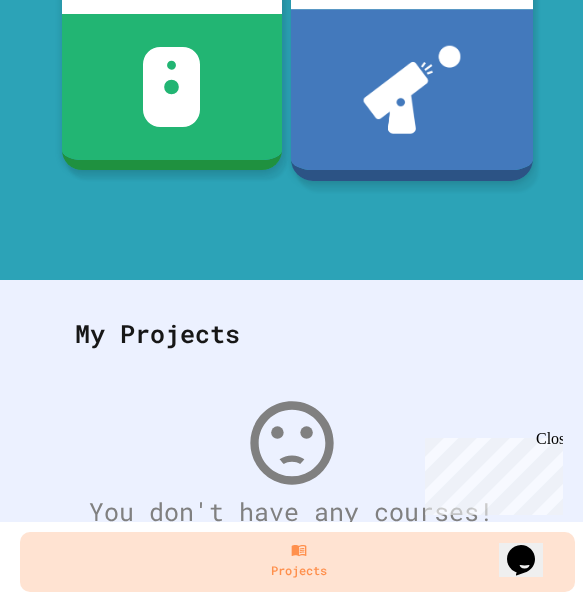 scroll, scrollTop: 0, scrollLeft: 0, axis: both 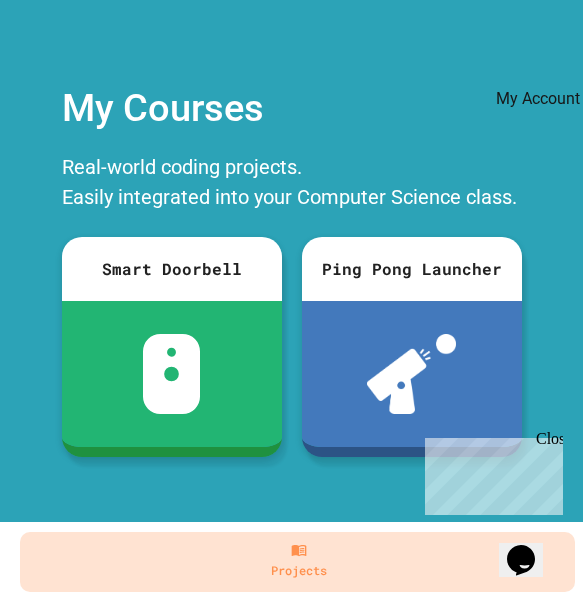 click at bounding box center (563, 68) 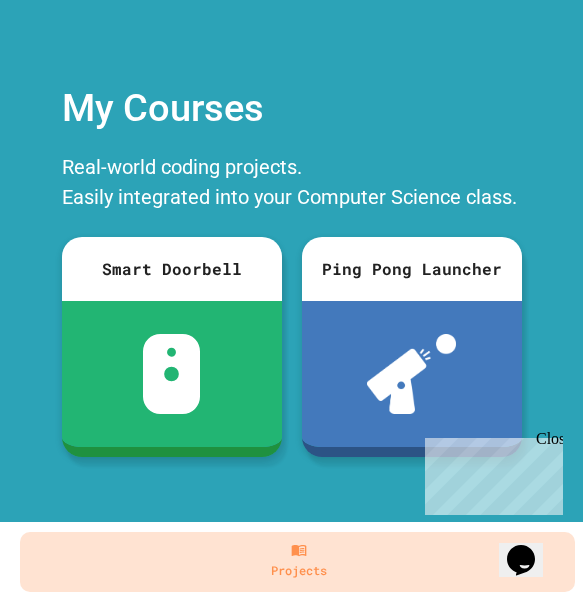 click on "Settings" at bounding box center [301, 1288] 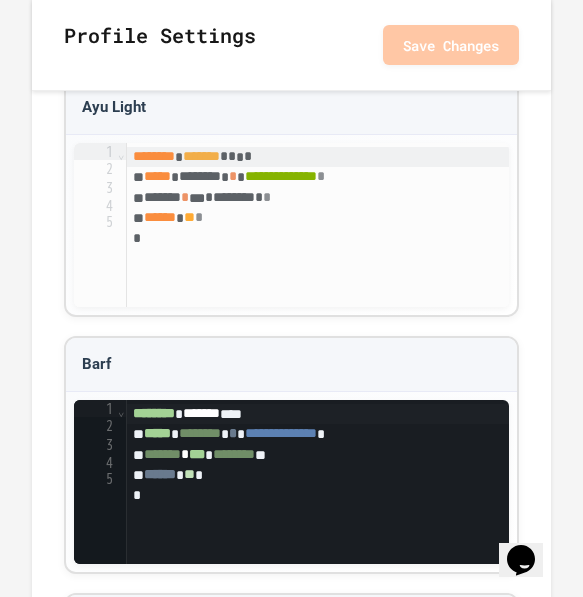scroll, scrollTop: 0, scrollLeft: 0, axis: both 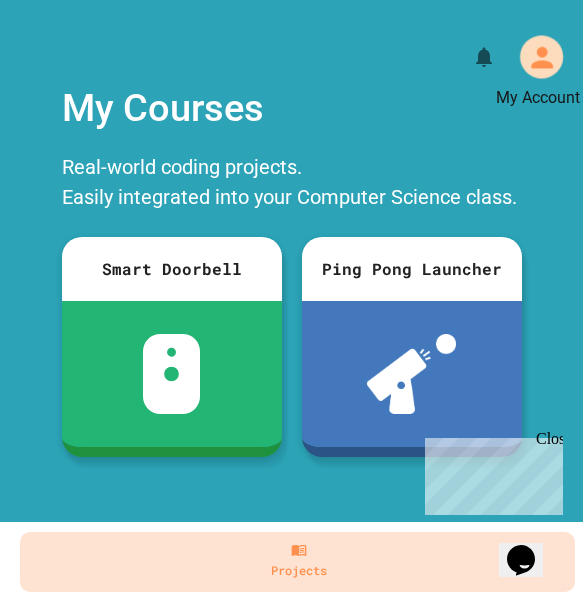 click 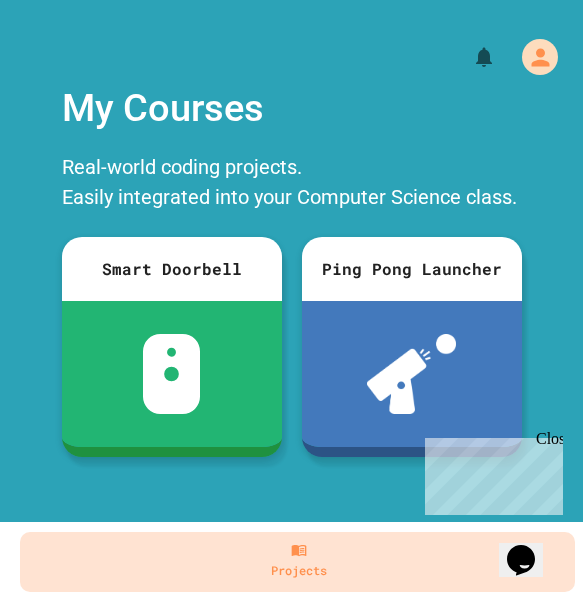 click at bounding box center (301, 1192) 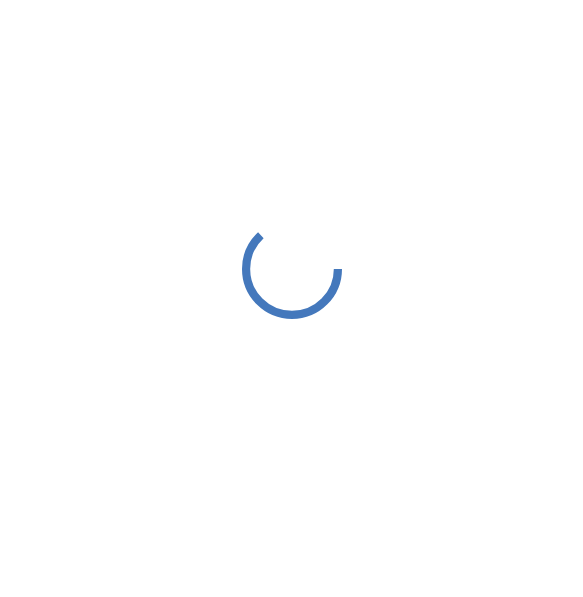 scroll, scrollTop: 0, scrollLeft: 0, axis: both 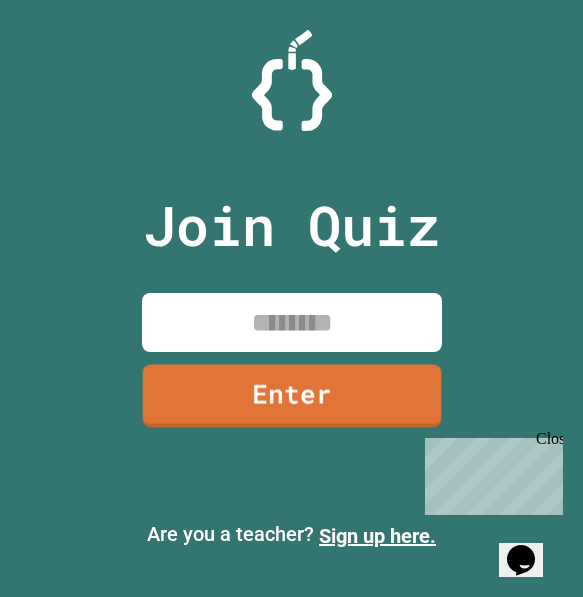 click at bounding box center [292, 322] 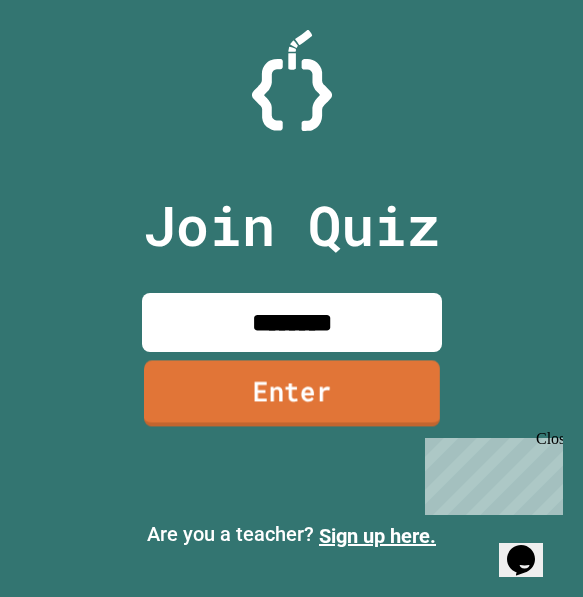 type on "********" 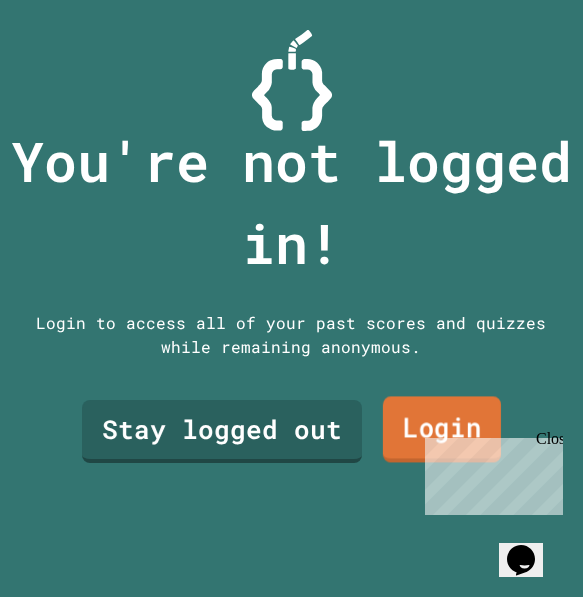 click on "Login" at bounding box center [441, 429] 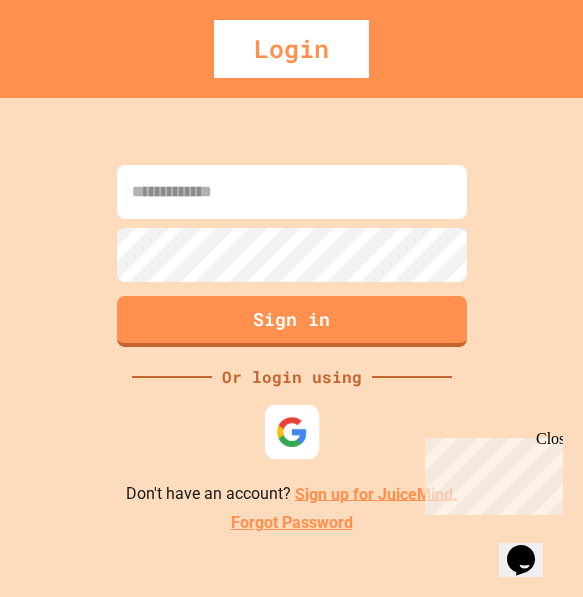 click at bounding box center [291, 431] 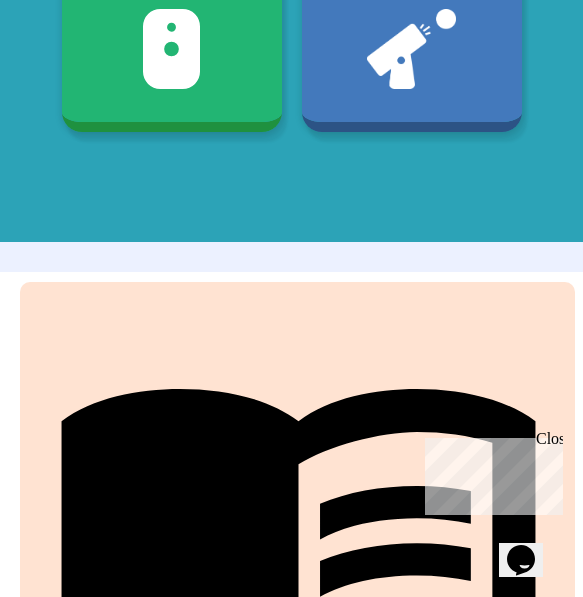 scroll, scrollTop: 414, scrollLeft: 0, axis: vertical 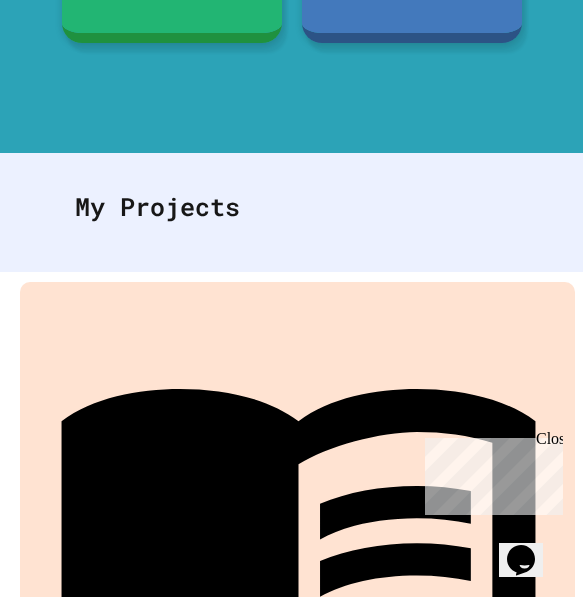click on "Close" at bounding box center [548, 442] 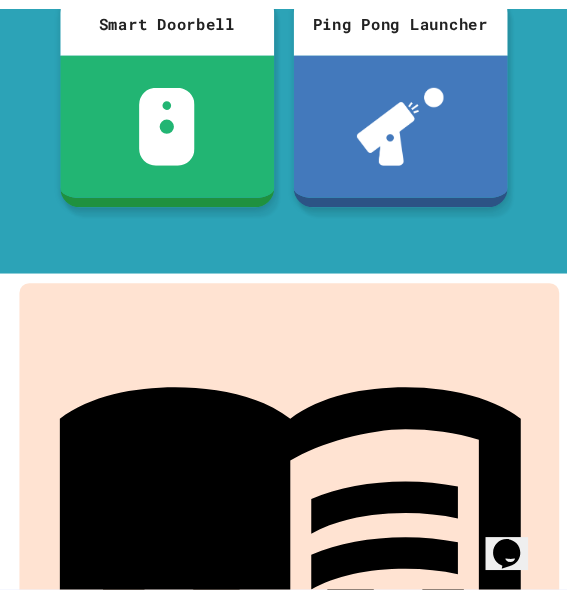 scroll, scrollTop: 0, scrollLeft: 0, axis: both 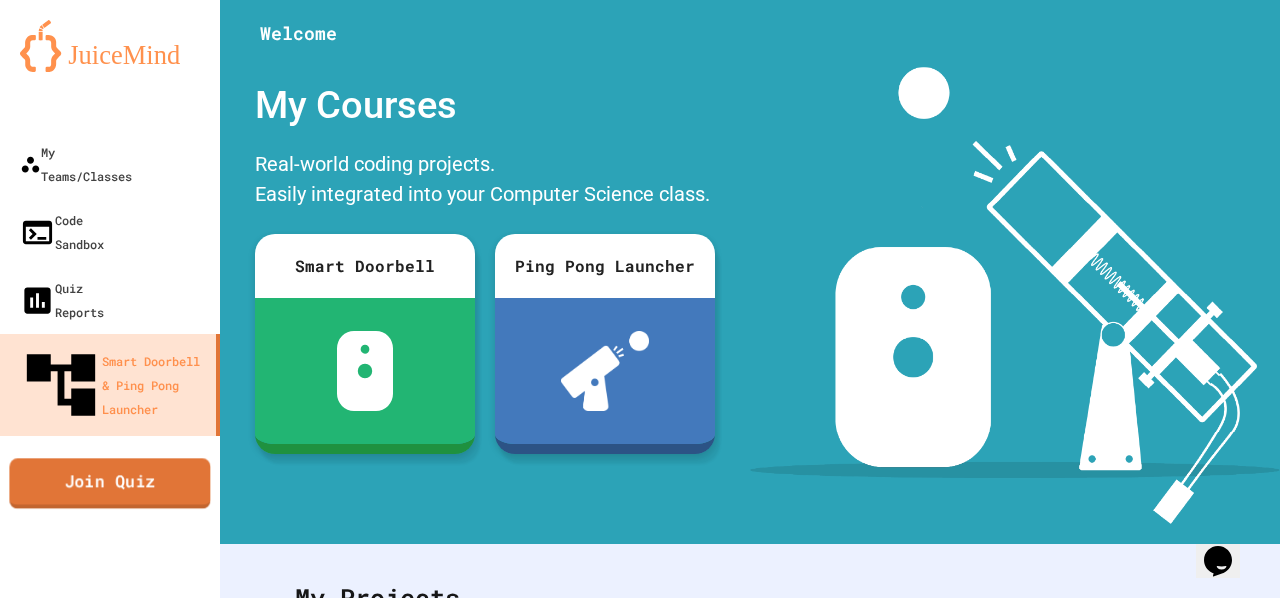 click on "Join Quiz" at bounding box center [109, 483] 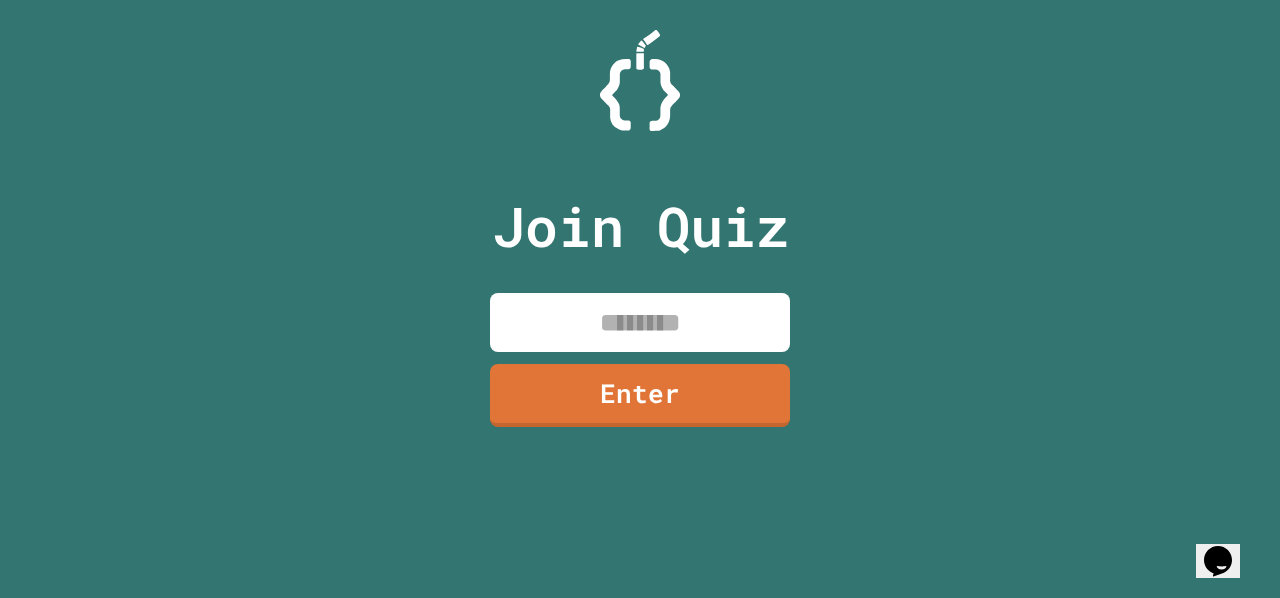 click at bounding box center (640, 322) 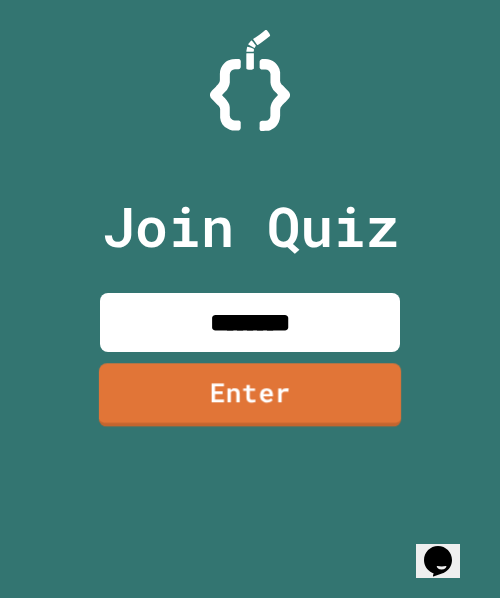 type on "********" 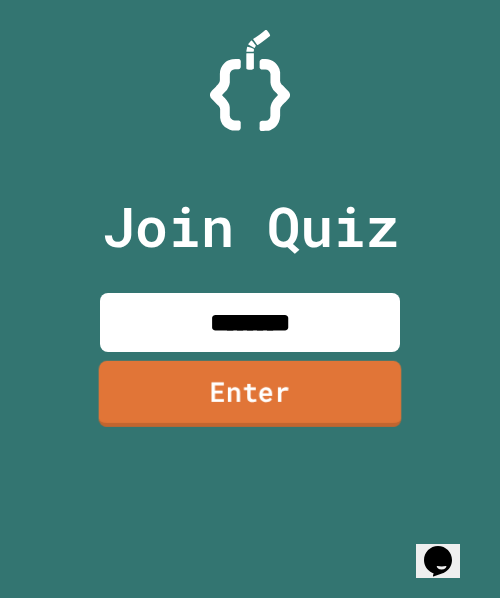 click on "Enter" at bounding box center [250, 394] 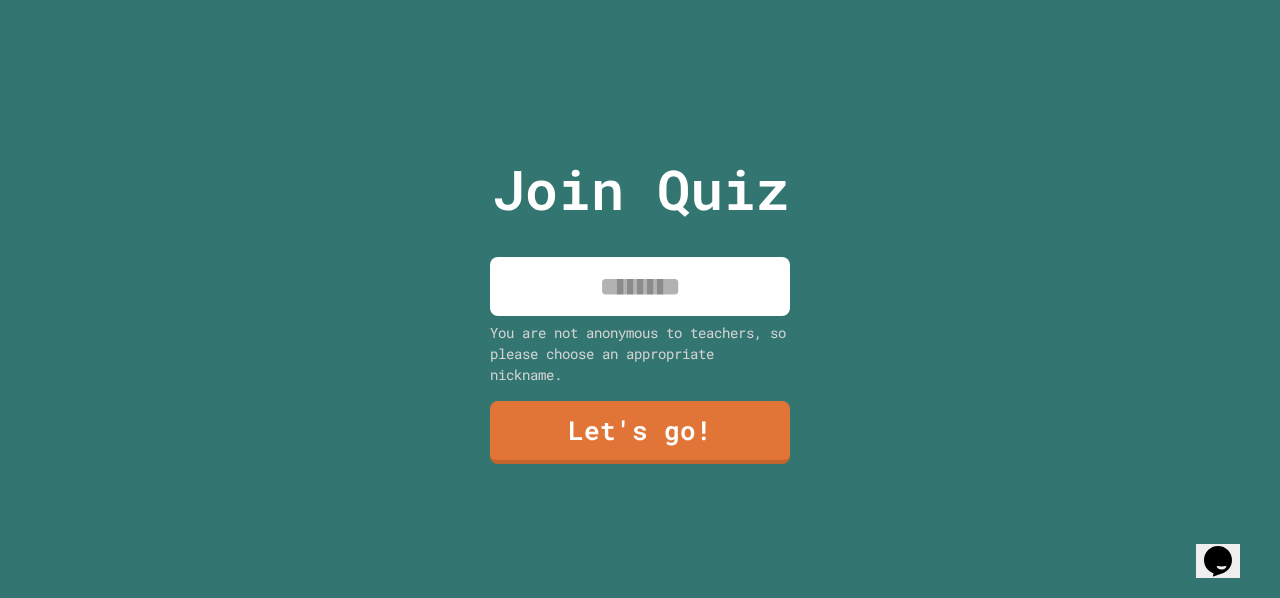 click at bounding box center (640, 286) 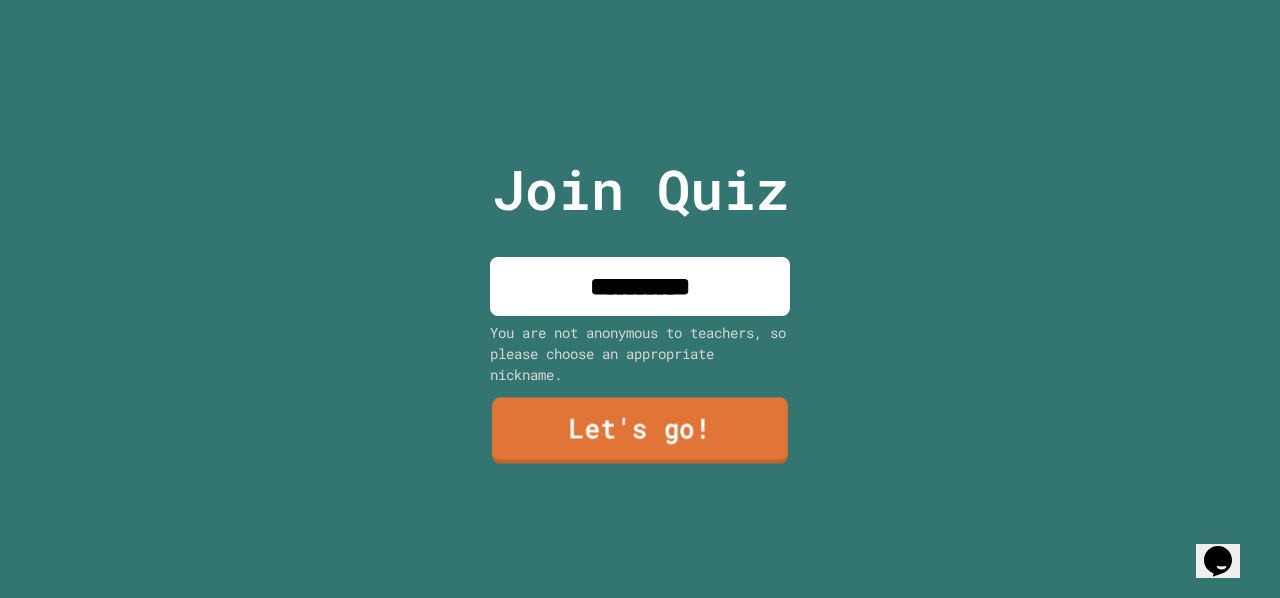 type on "**********" 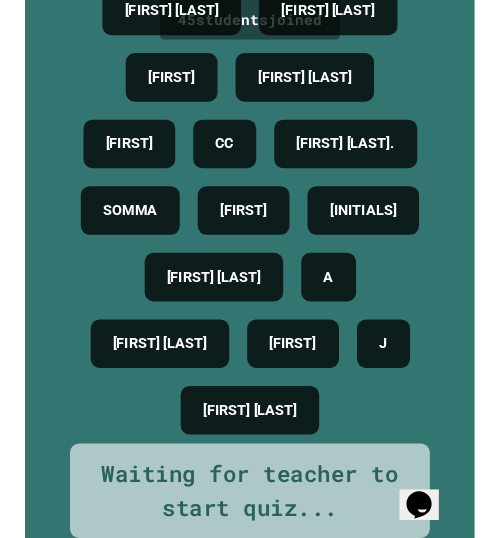 scroll, scrollTop: 0, scrollLeft: 0, axis: both 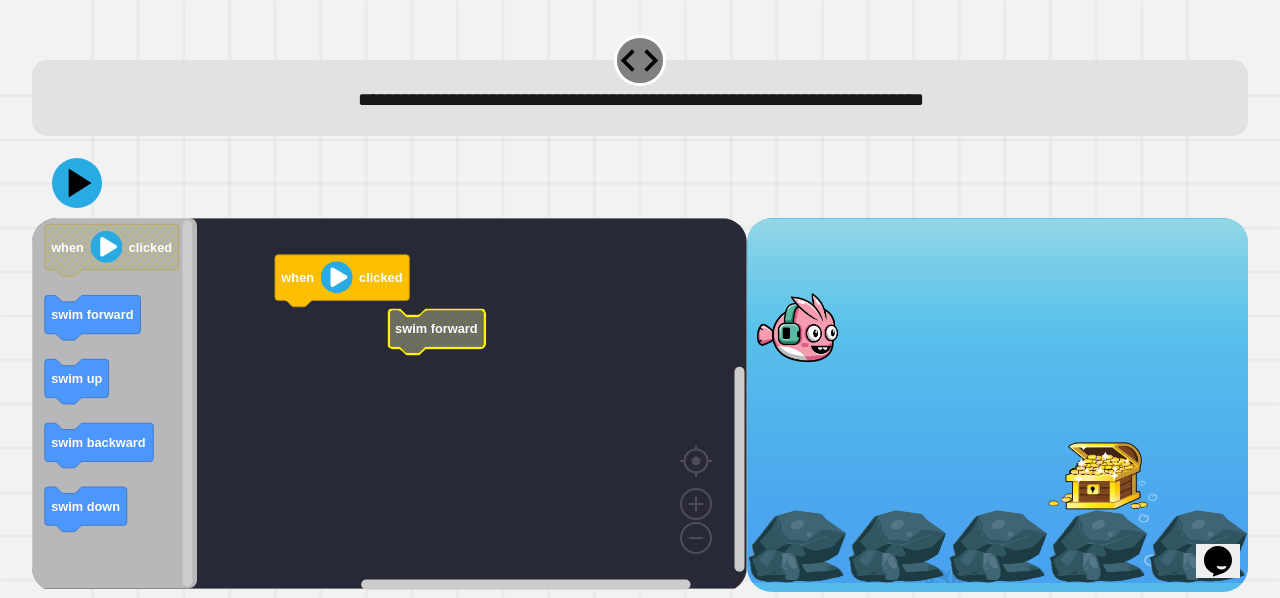 click 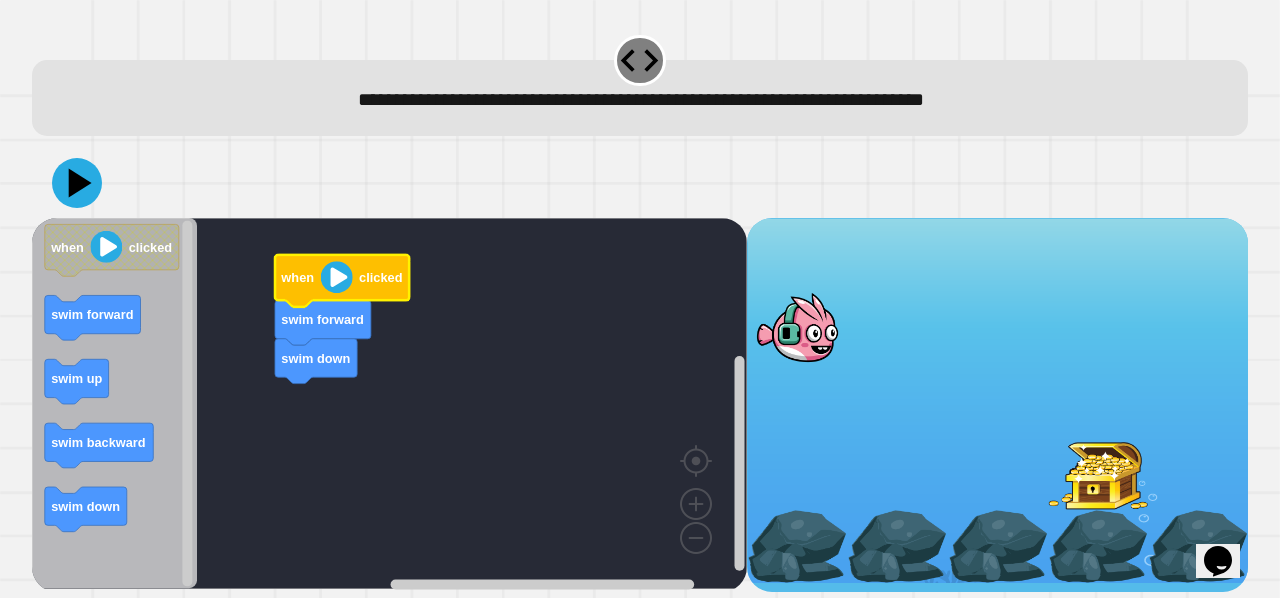 click 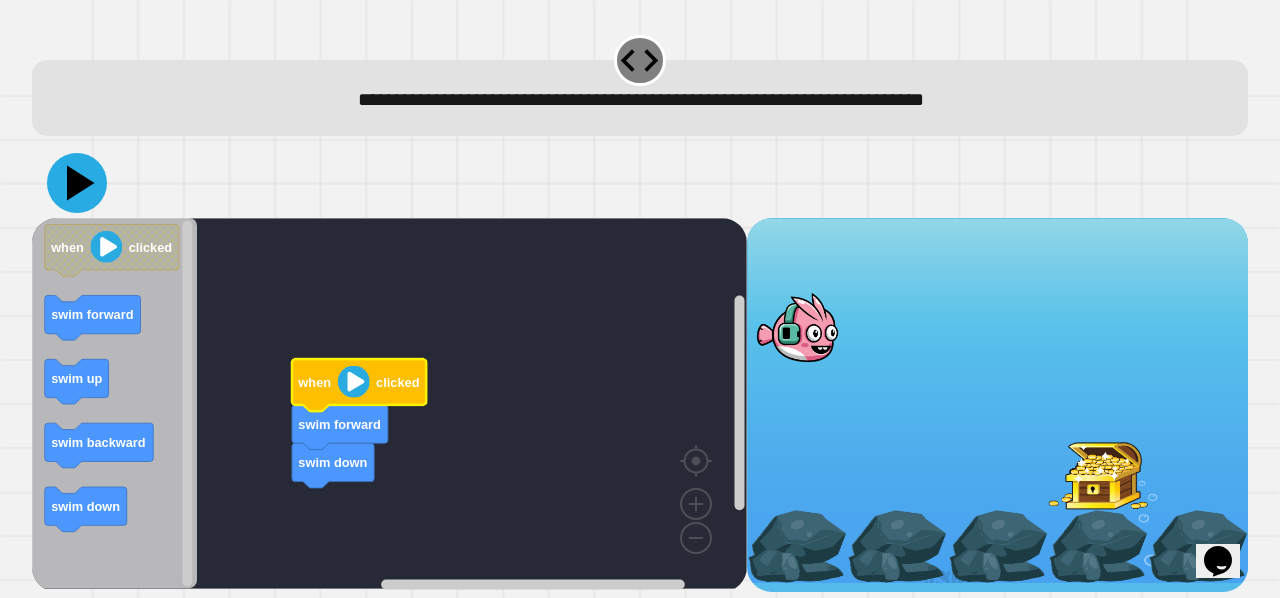 click 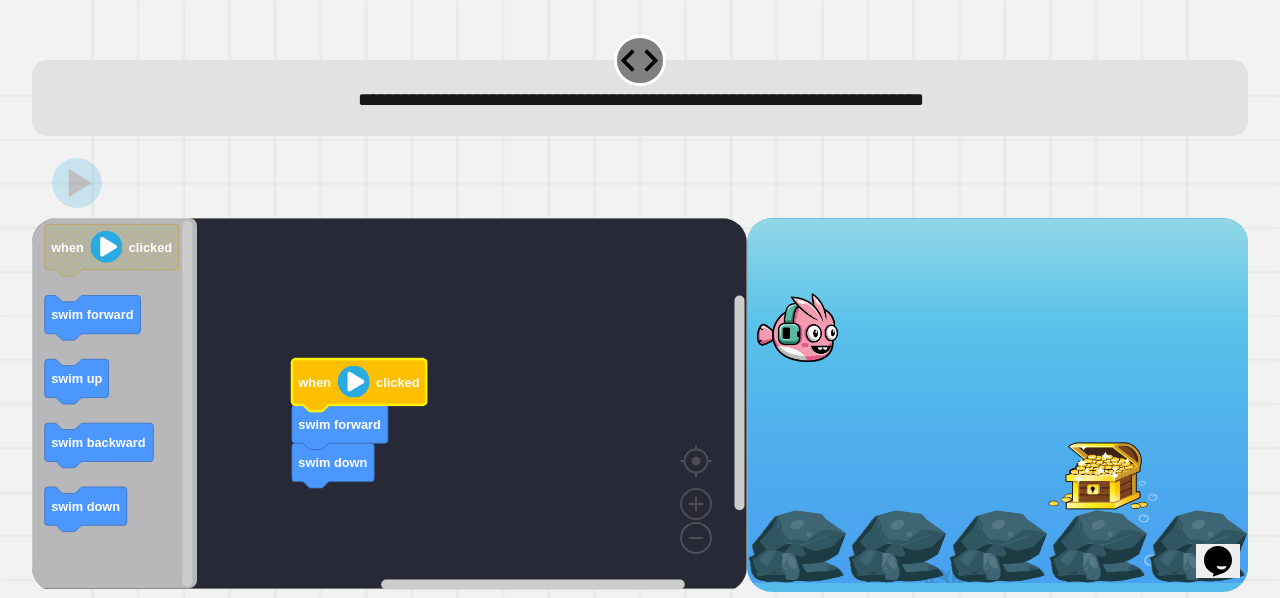 click 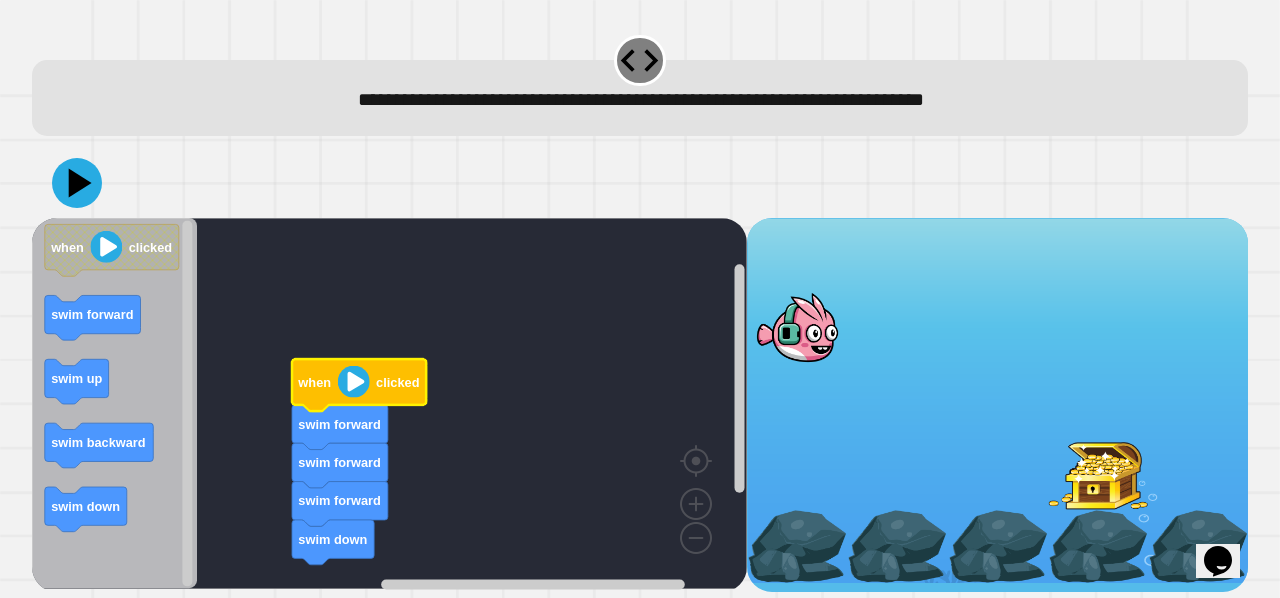 click 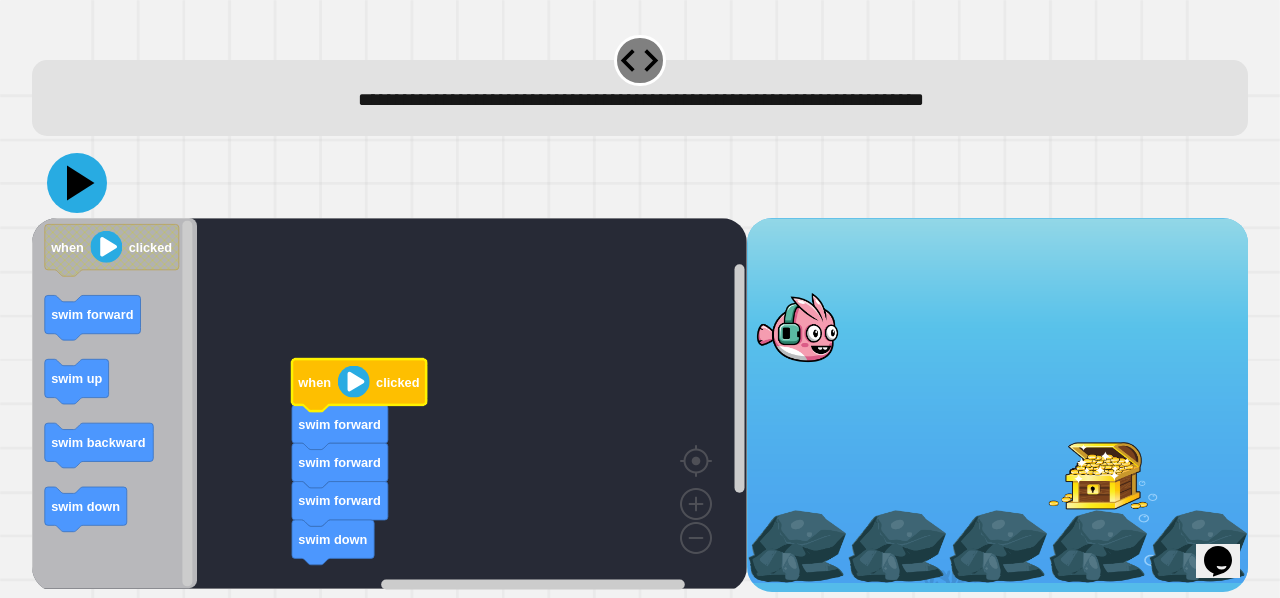 click 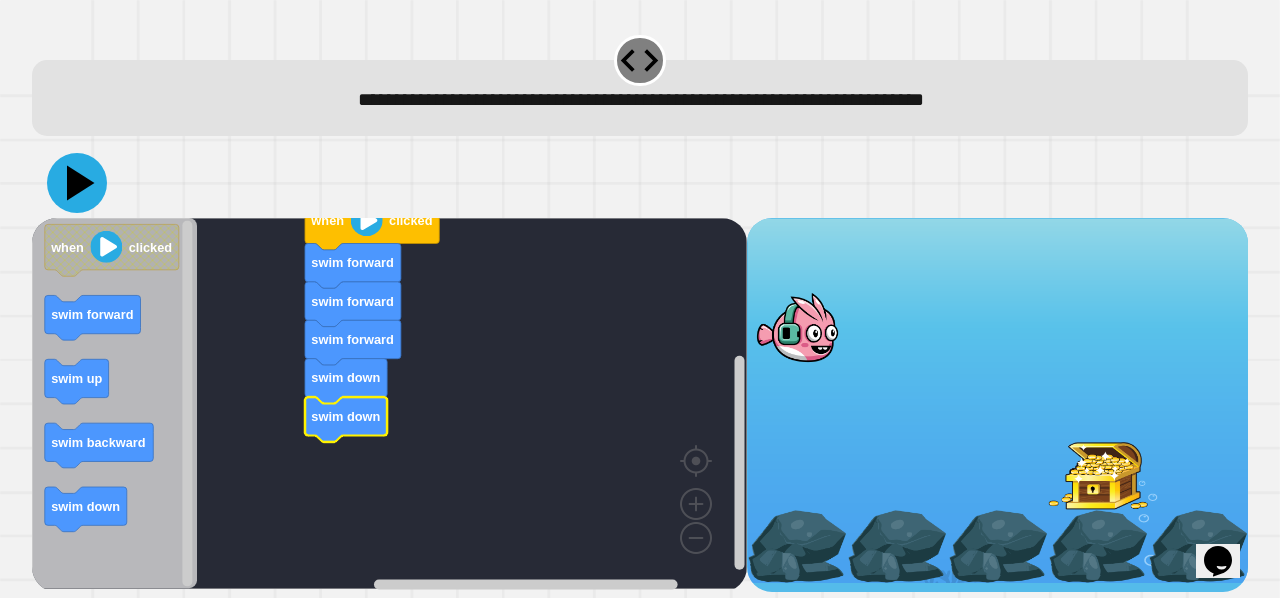 click 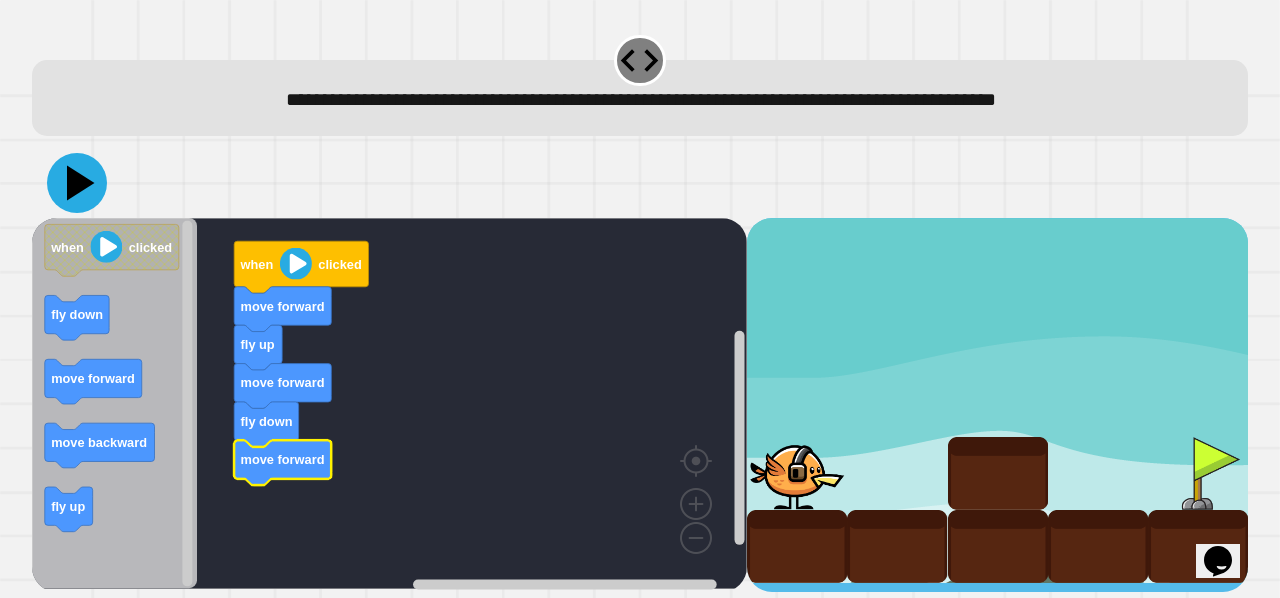 click 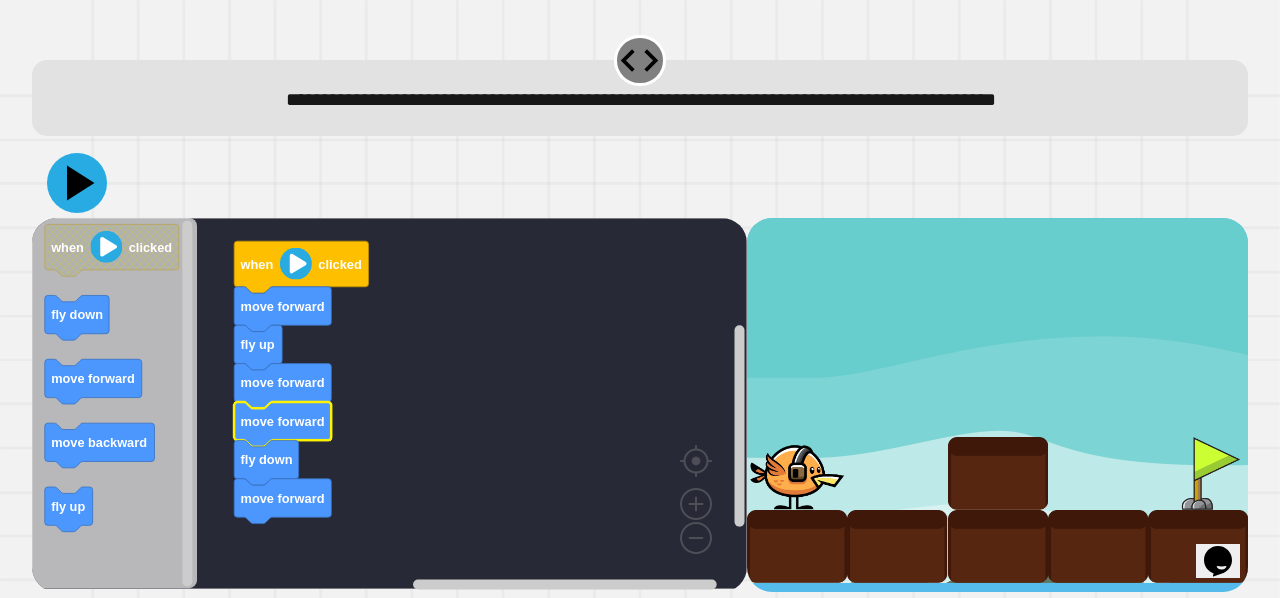 click 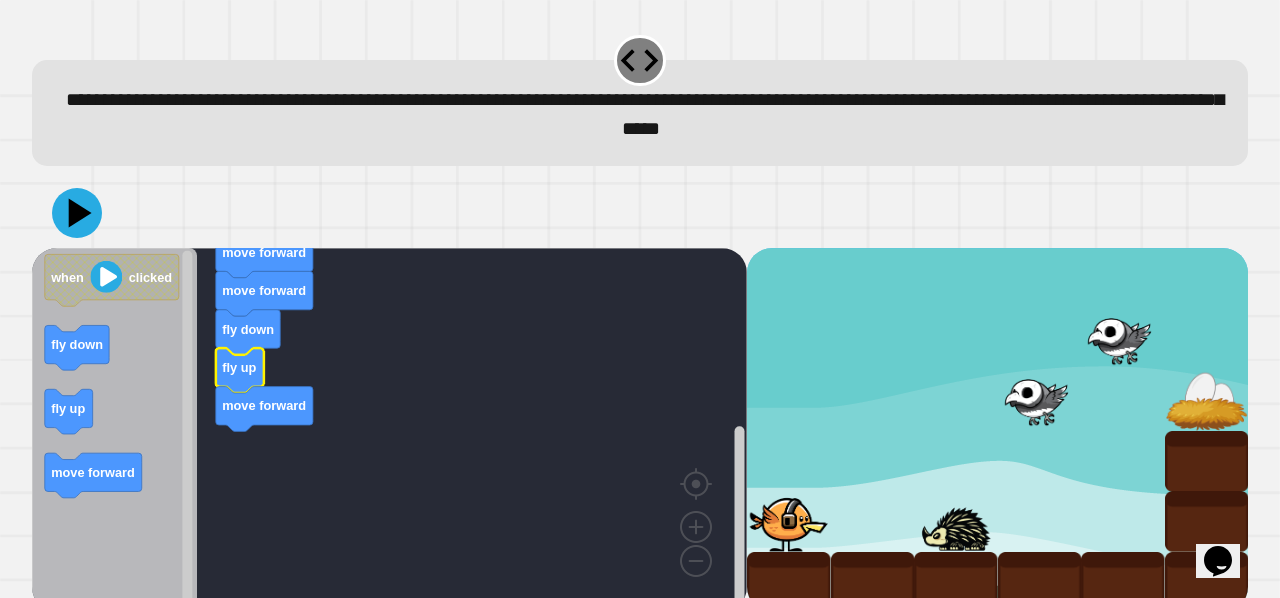 click 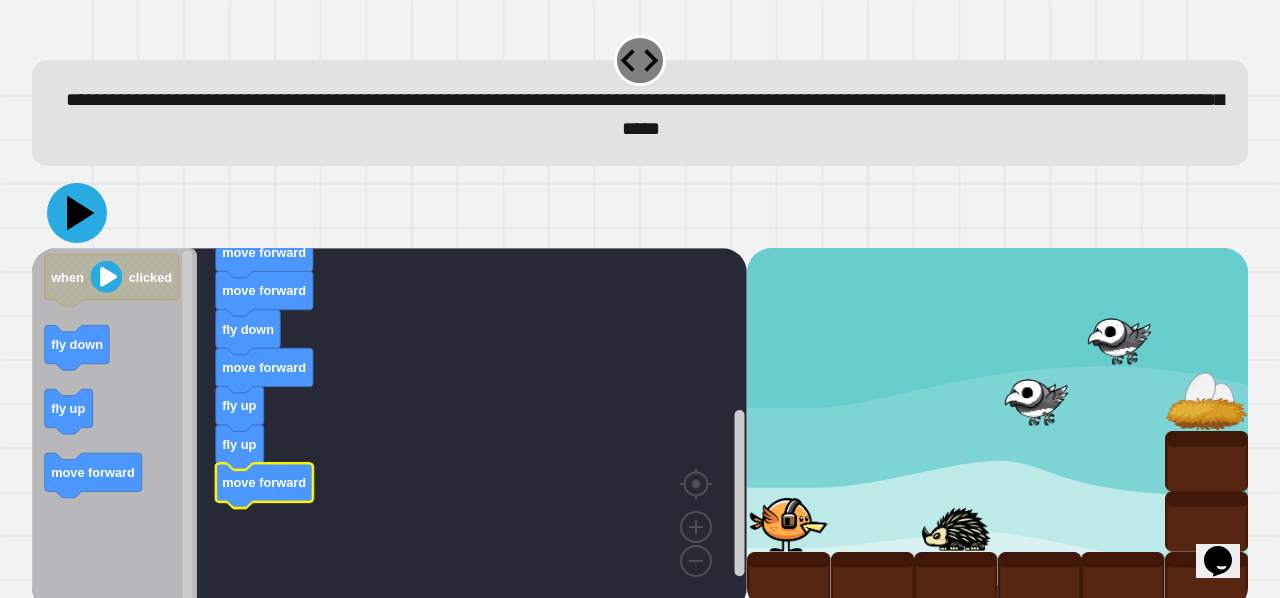 click 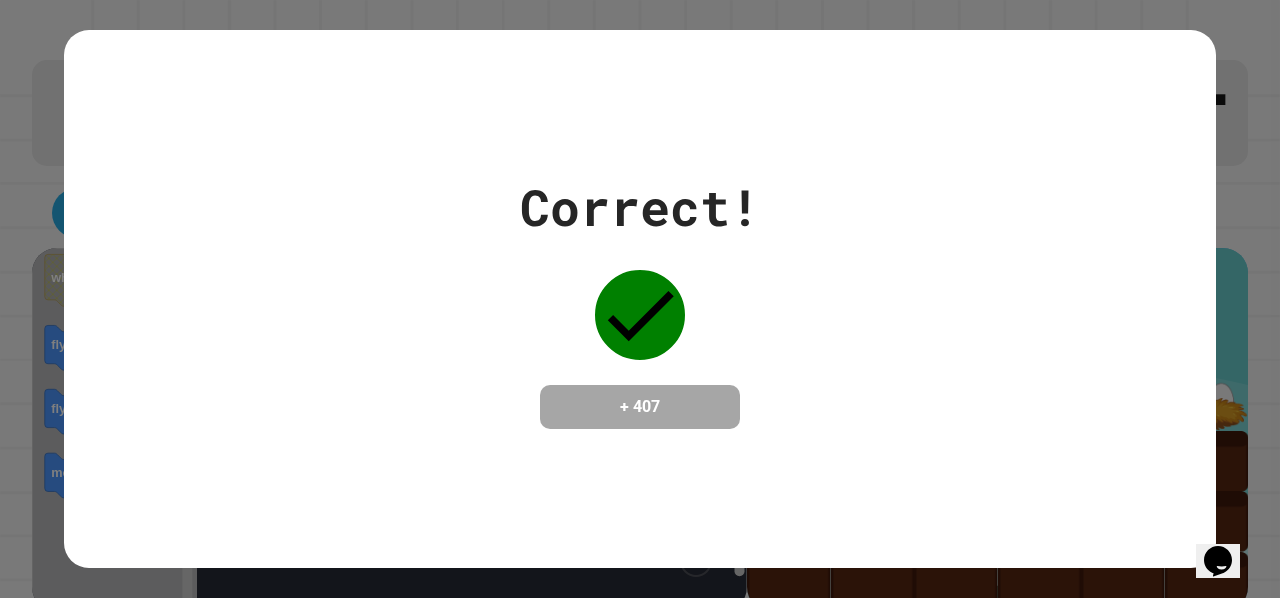 click on "Correct!   + 407" at bounding box center (640, 299) 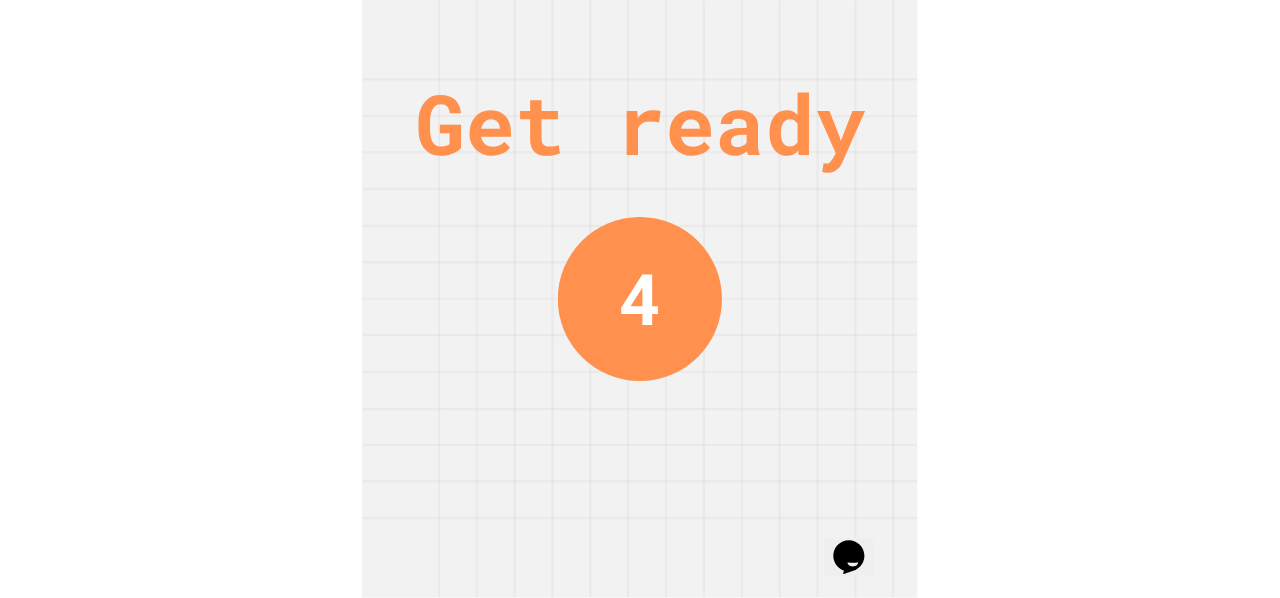 scroll, scrollTop: 0, scrollLeft: 0, axis: both 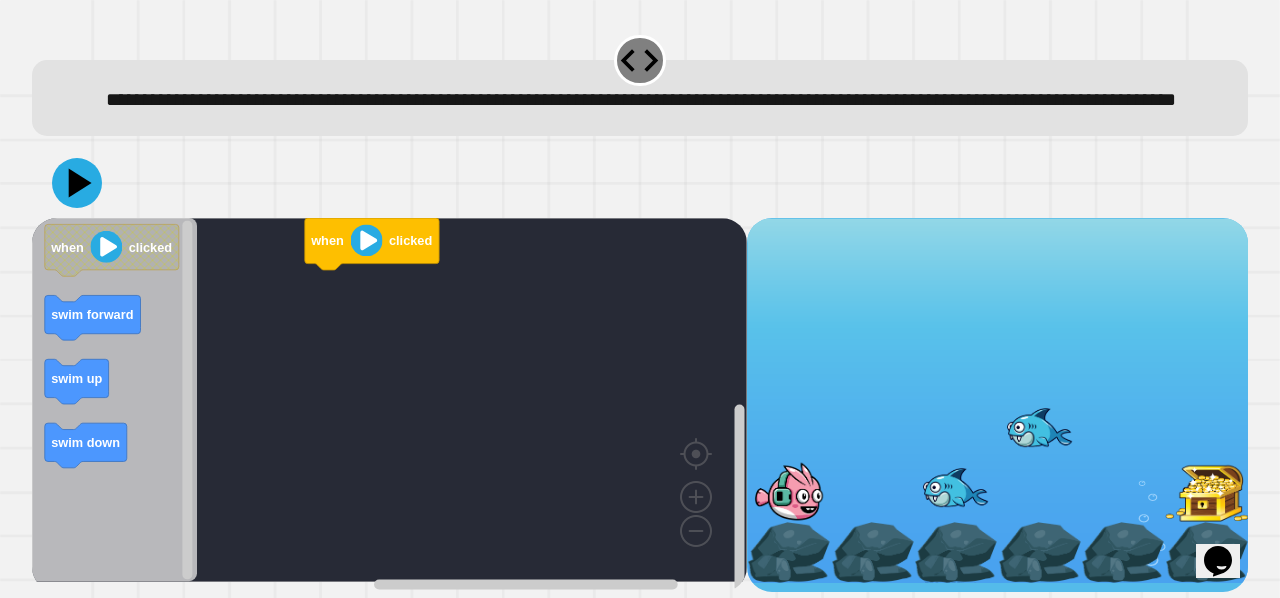 click 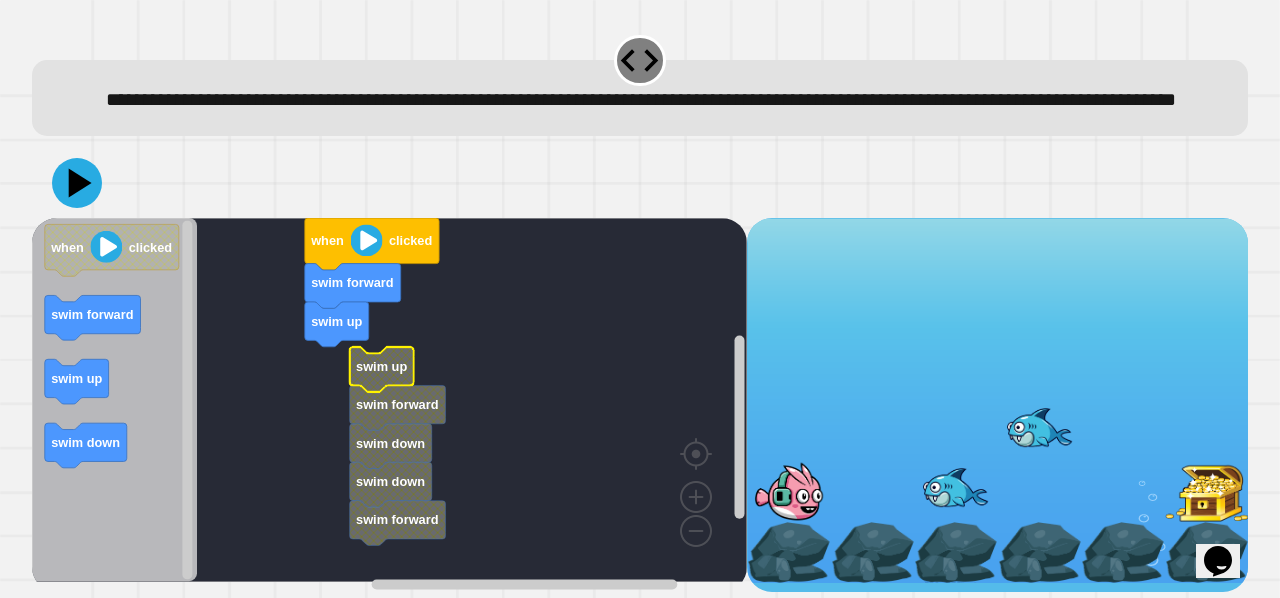 click on "swim up" 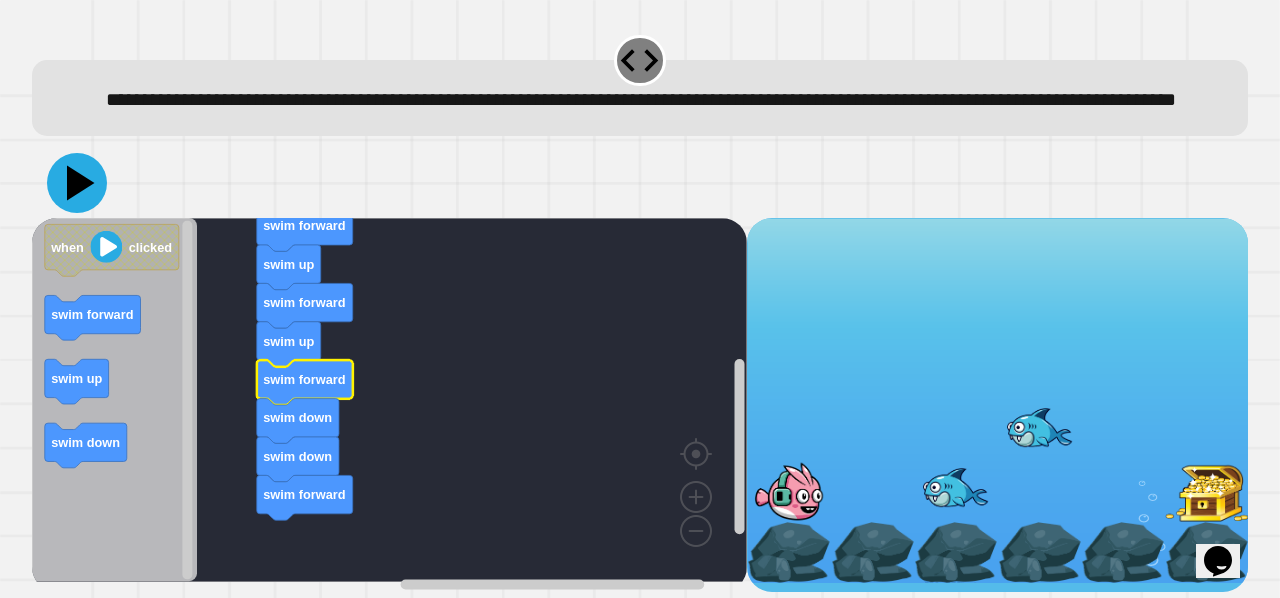 click 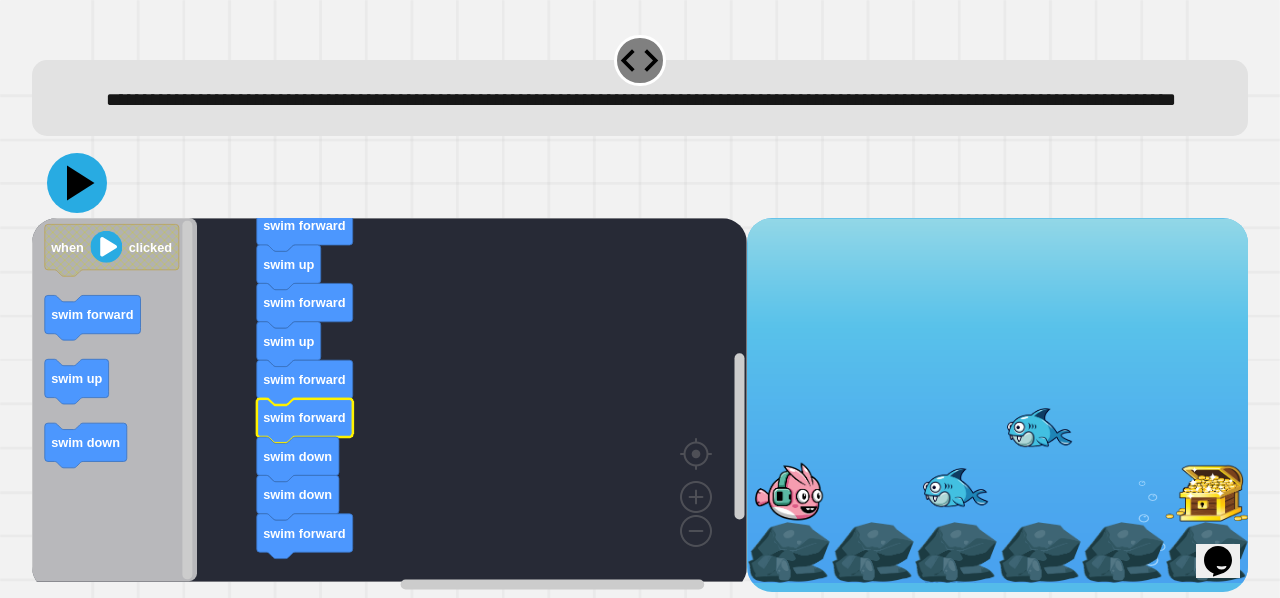 click 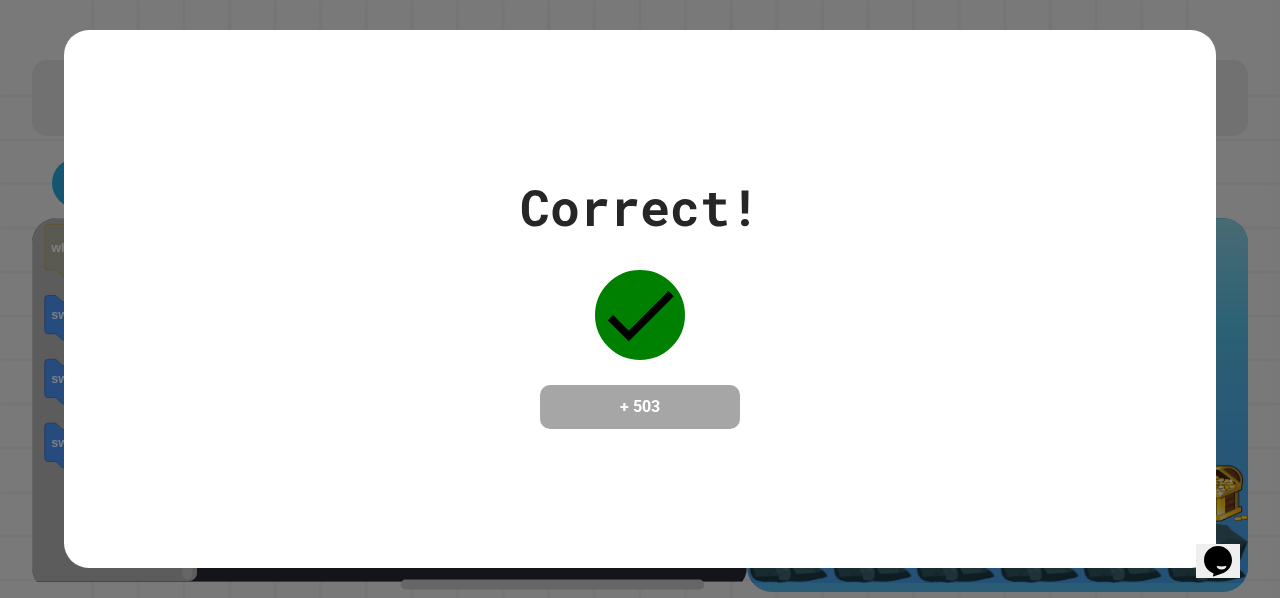 click on "Correct!   + 503" at bounding box center [640, 299] 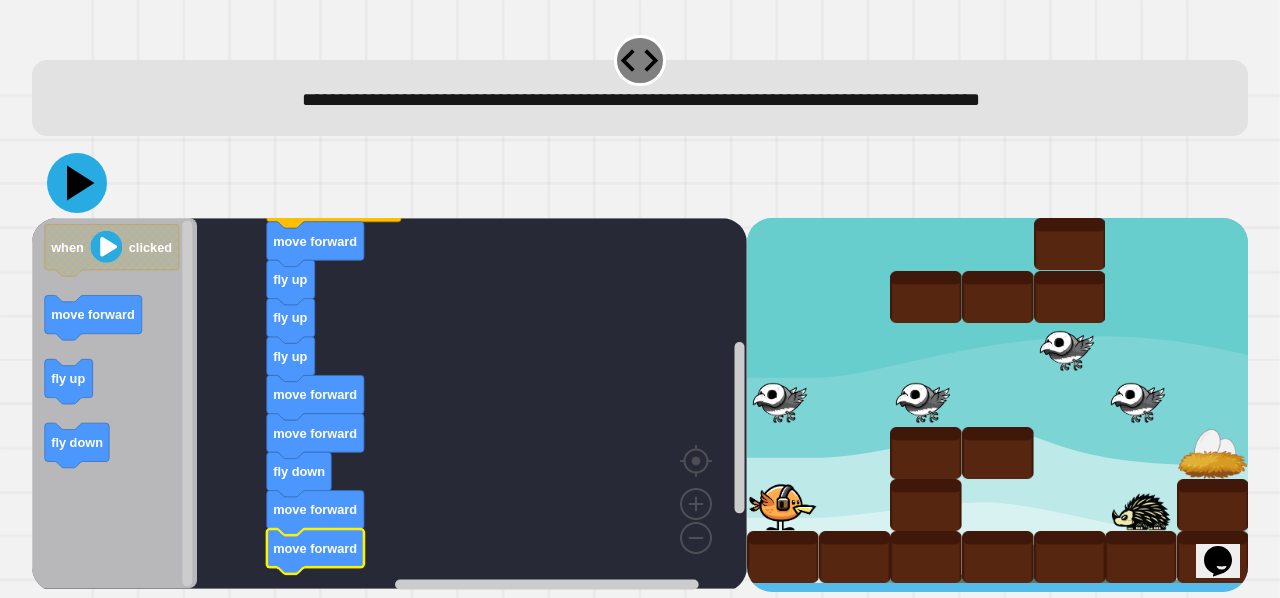 click 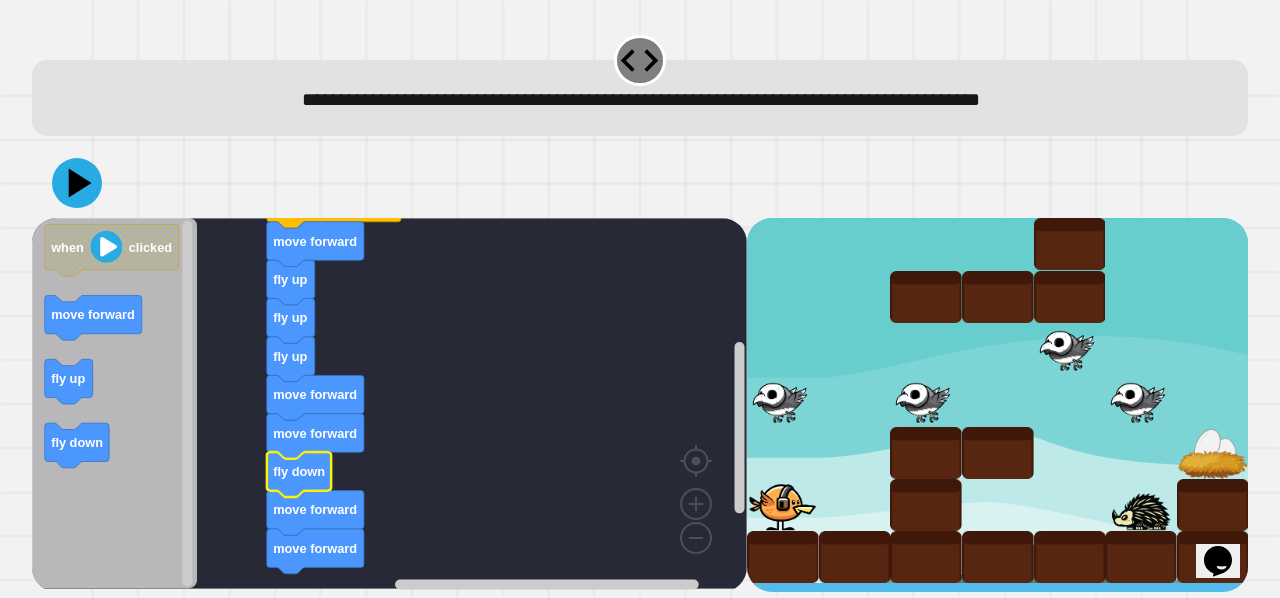 click 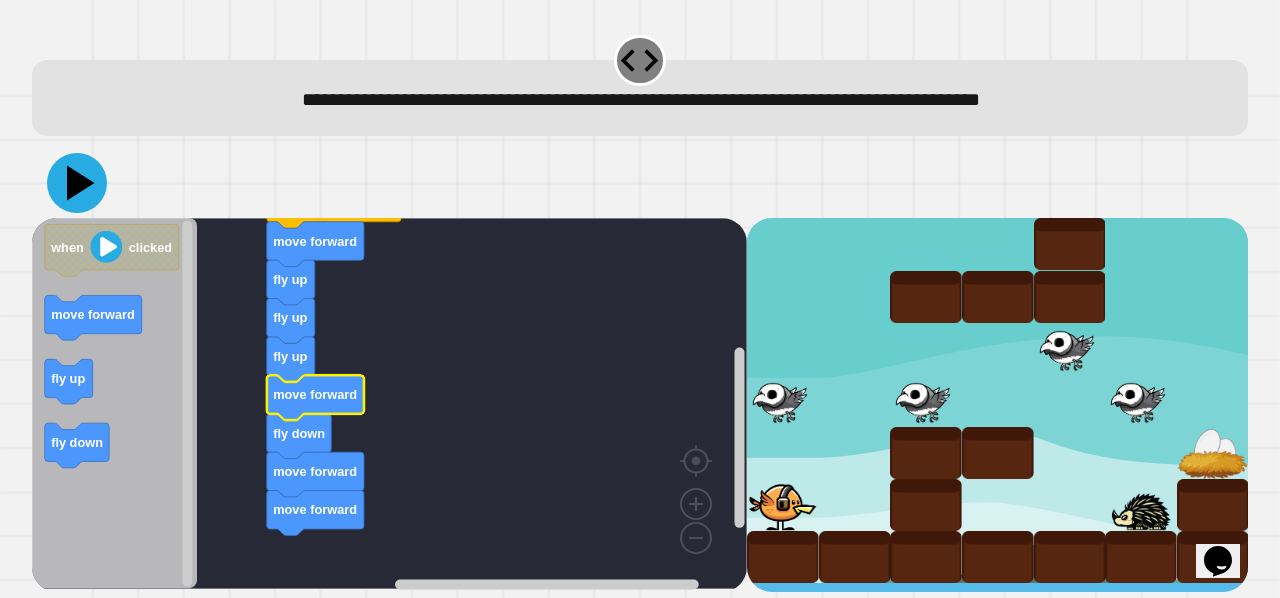 click 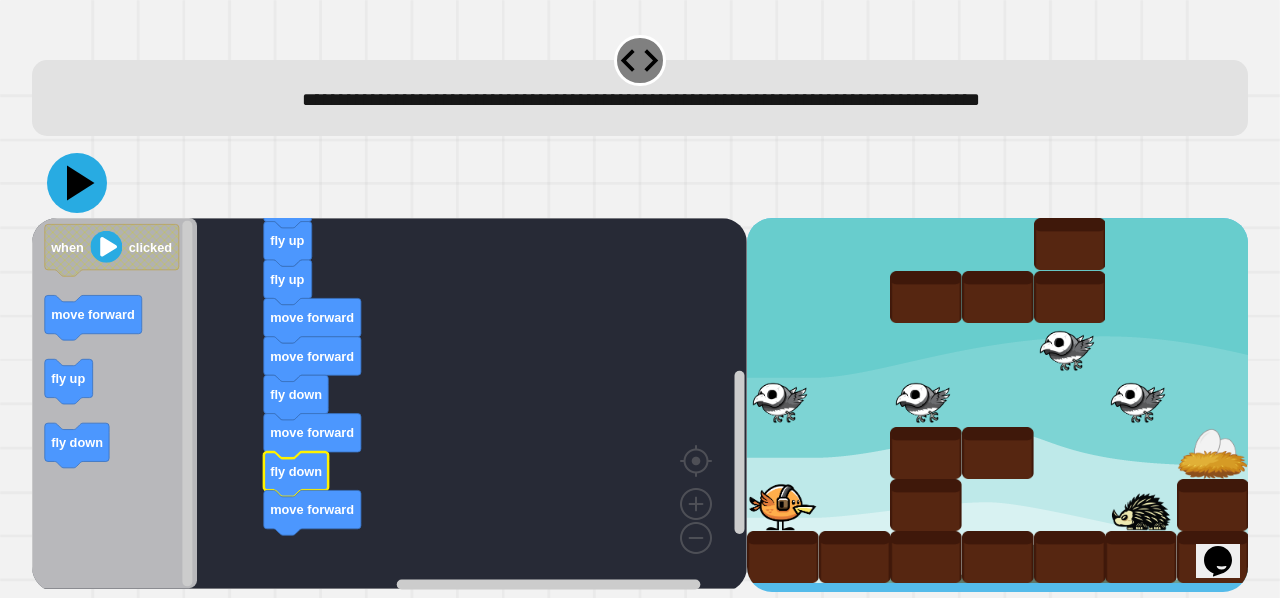 click 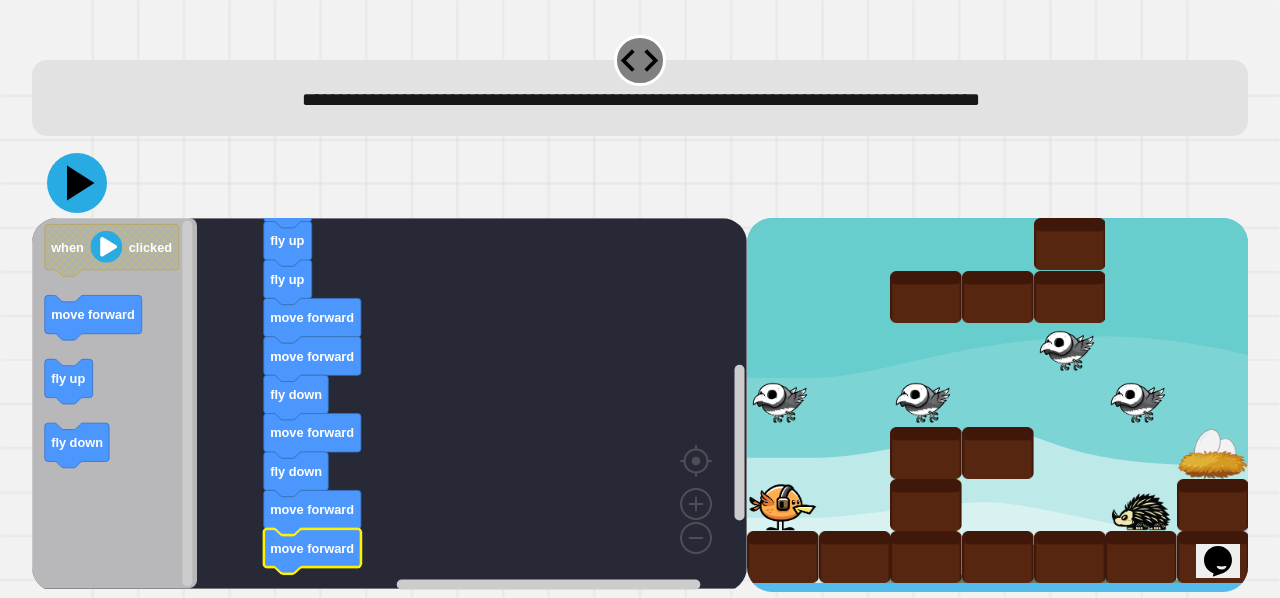 click 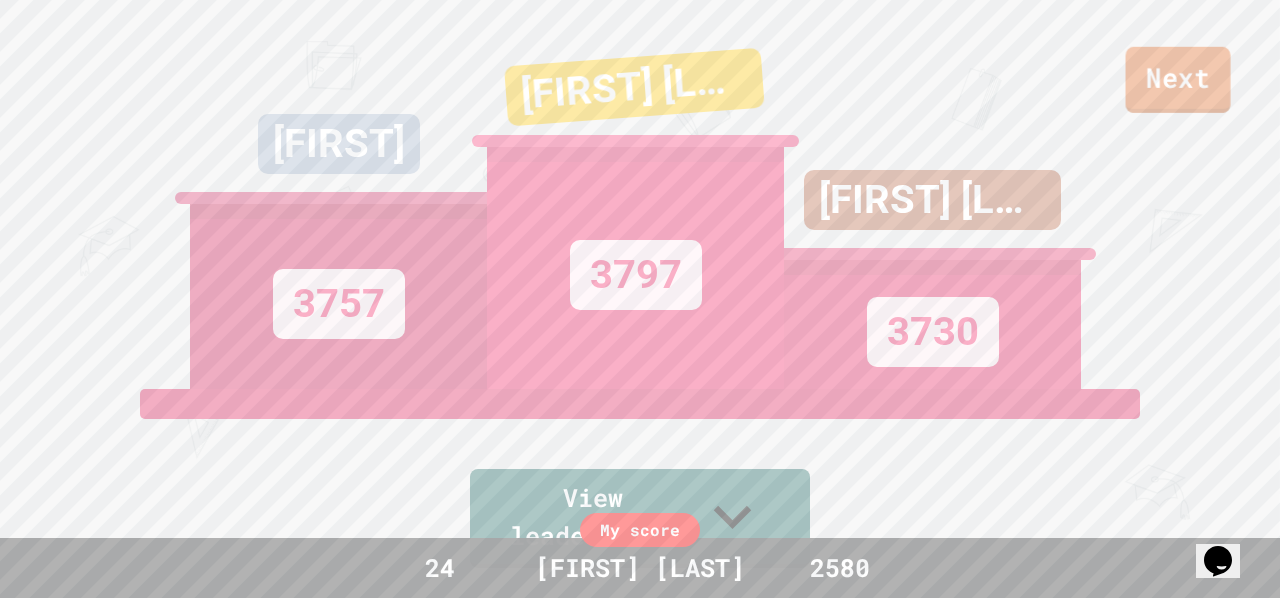 click on "Next" at bounding box center [1178, 80] 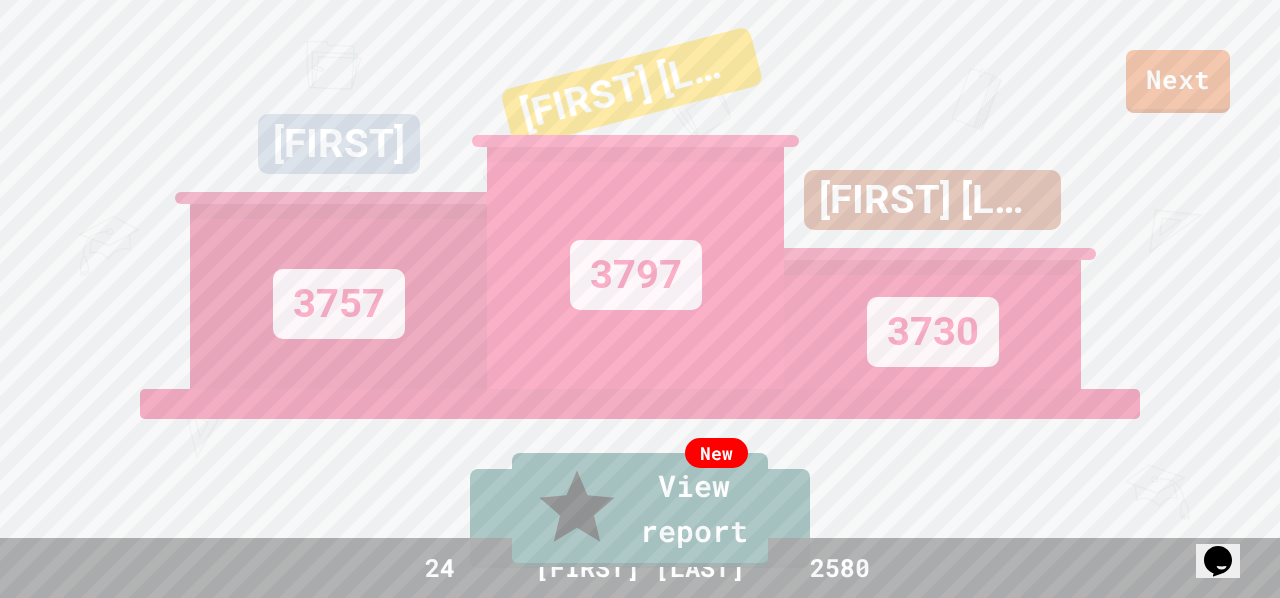 click on "Exit" at bounding box center [1176, 647] 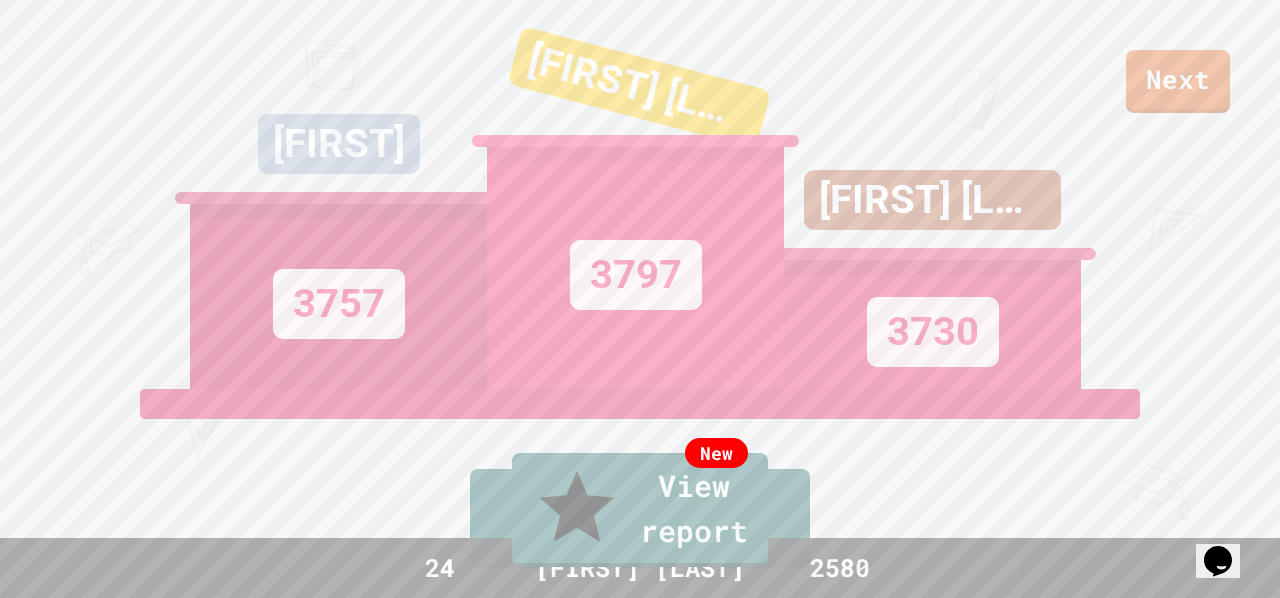 click on "Submit" at bounding box center [640, 3936] 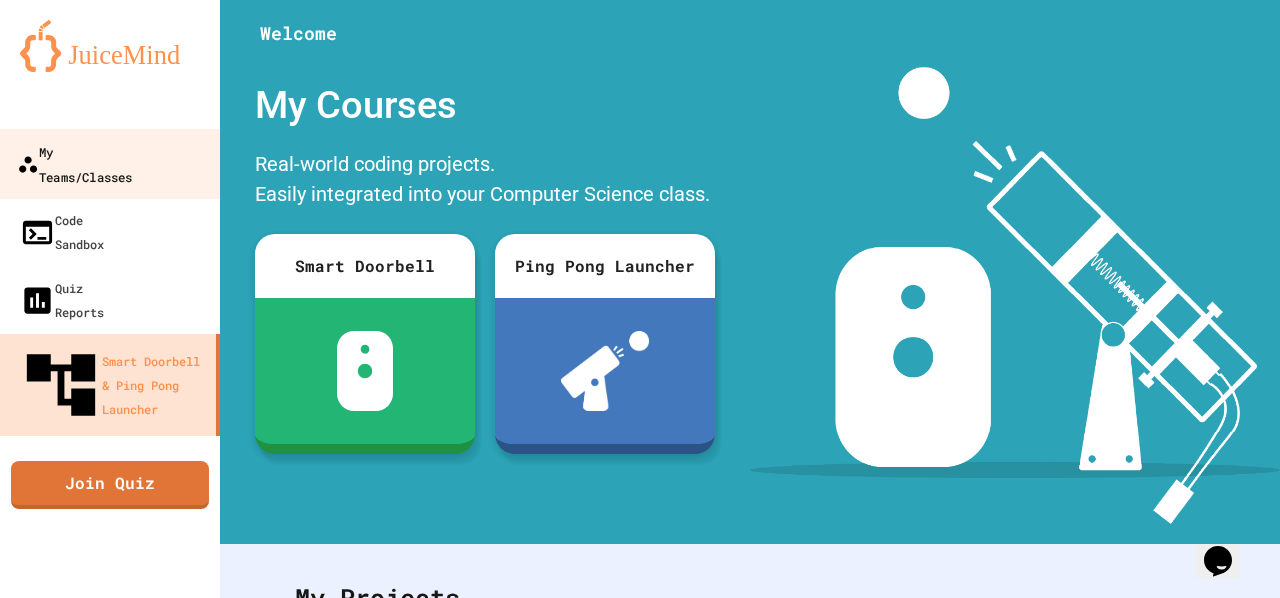 click on "My Teams/Classes" at bounding box center [110, 164] 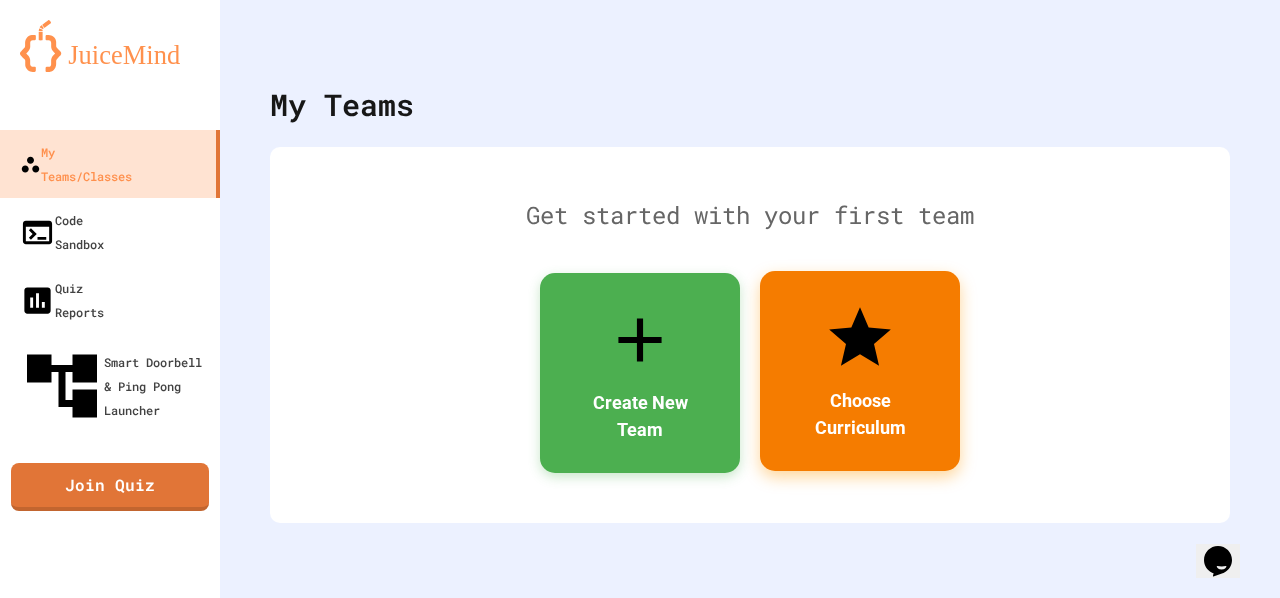 click on "Choose Curriculum" at bounding box center (860, 414) 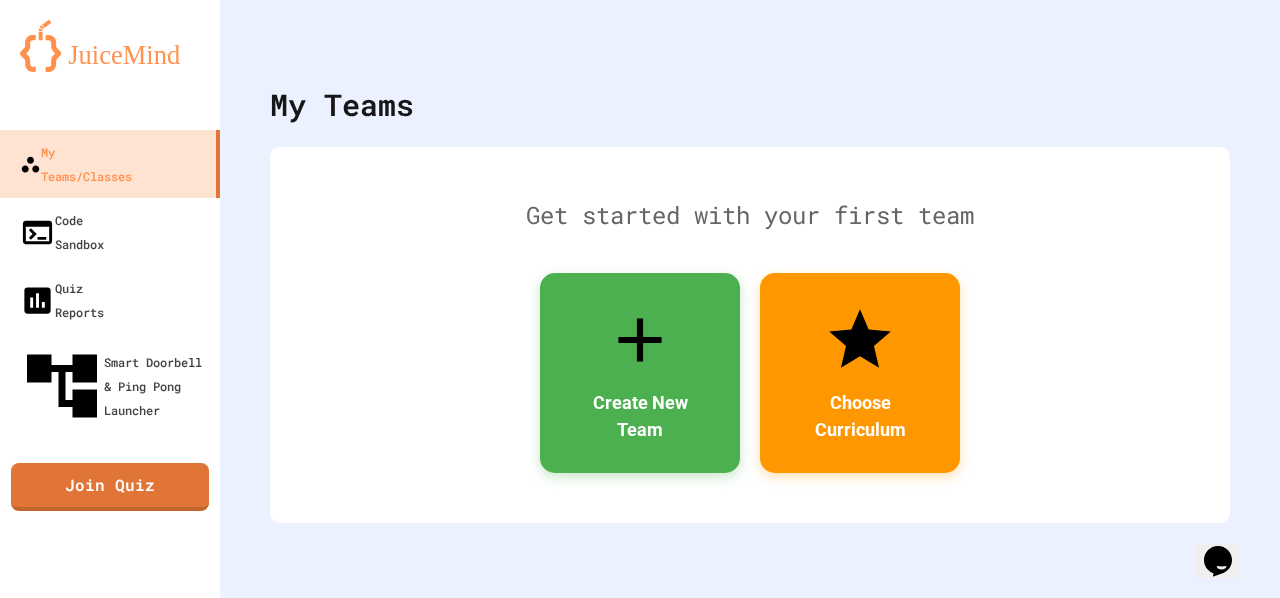 scroll, scrollTop: 256, scrollLeft: 0, axis: vertical 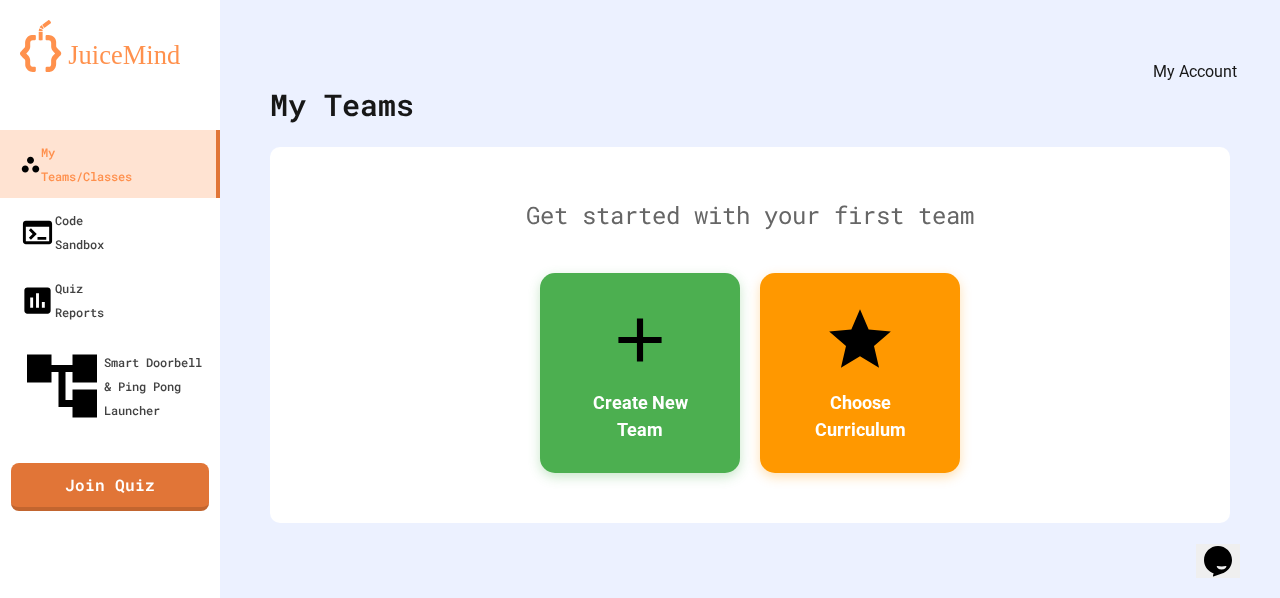 click 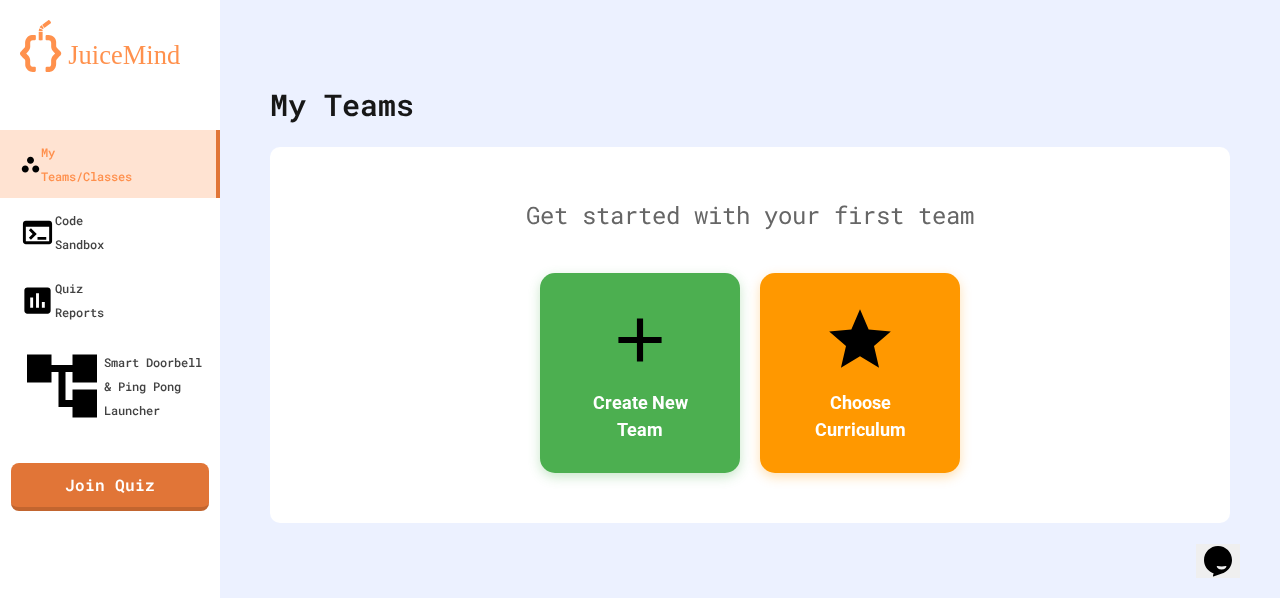 click at bounding box center [640, 4480] 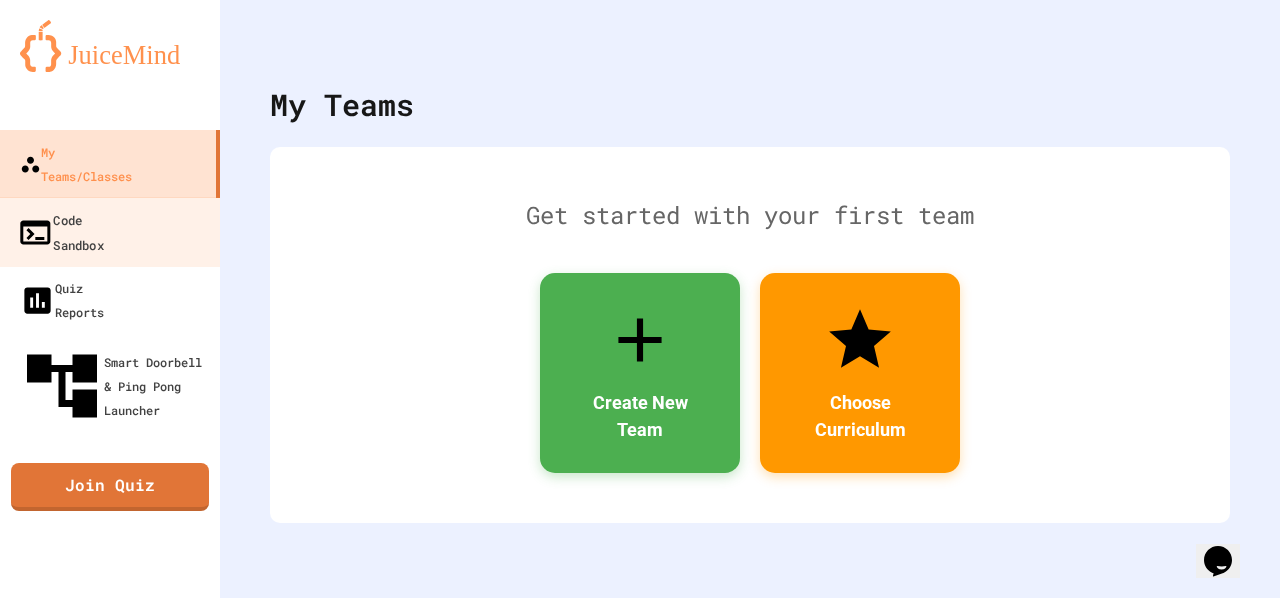 click on "Code Sandbox" at bounding box center (60, 231) 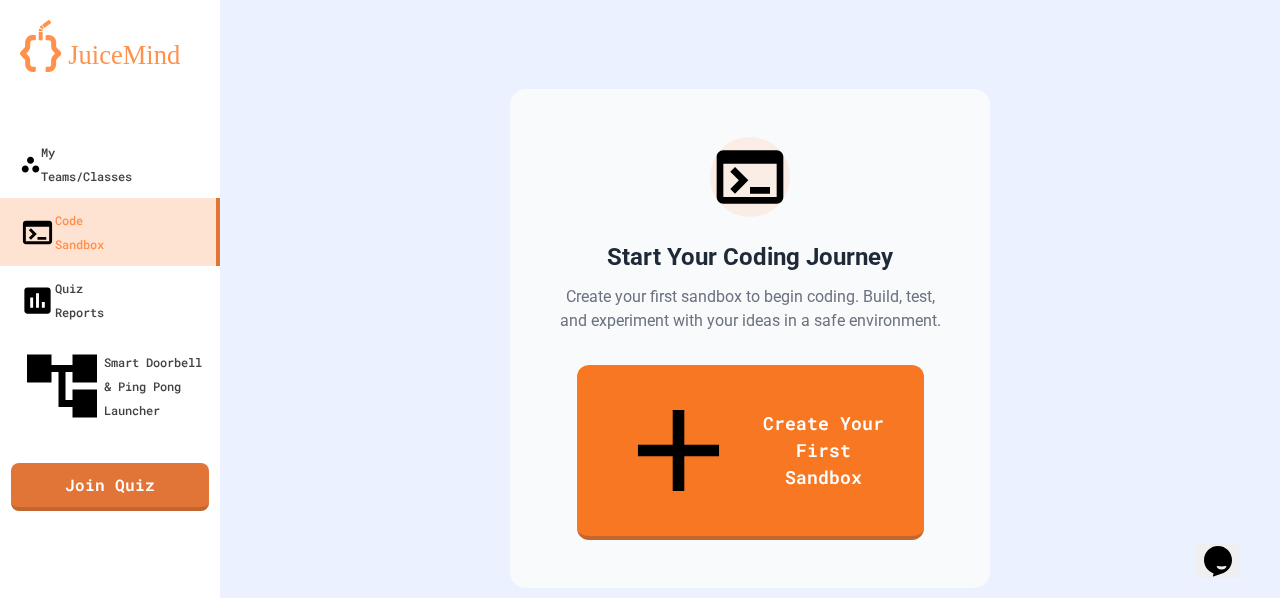 scroll, scrollTop: 156, scrollLeft: 0, axis: vertical 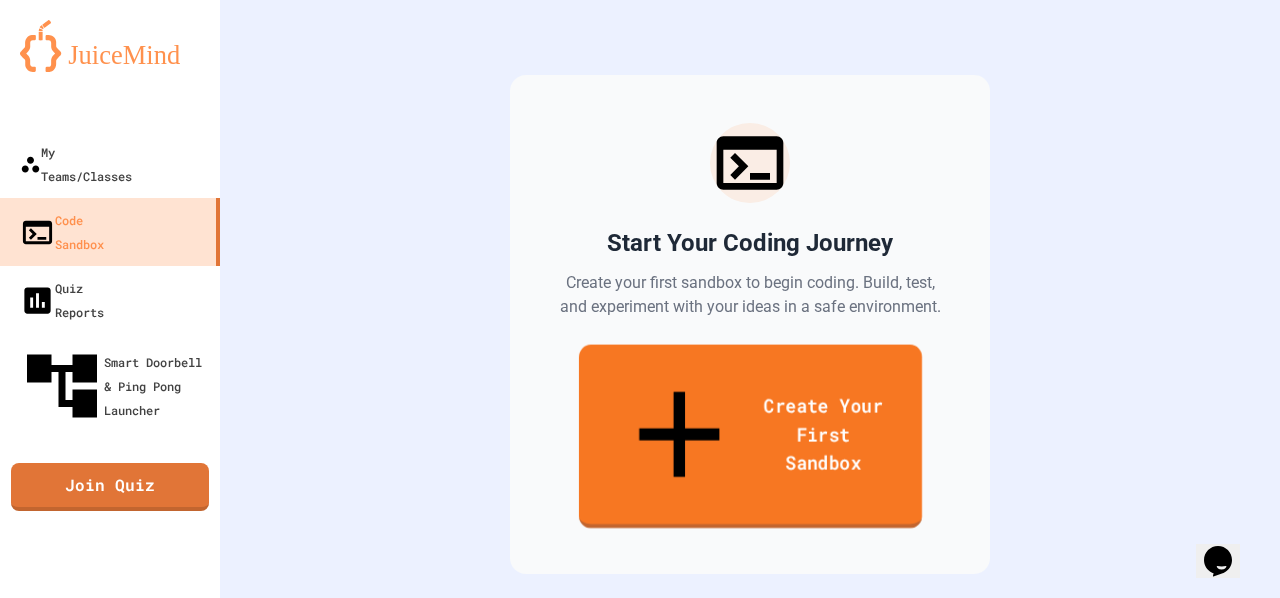 click on "Create Your First Sandbox" at bounding box center (749, 437) 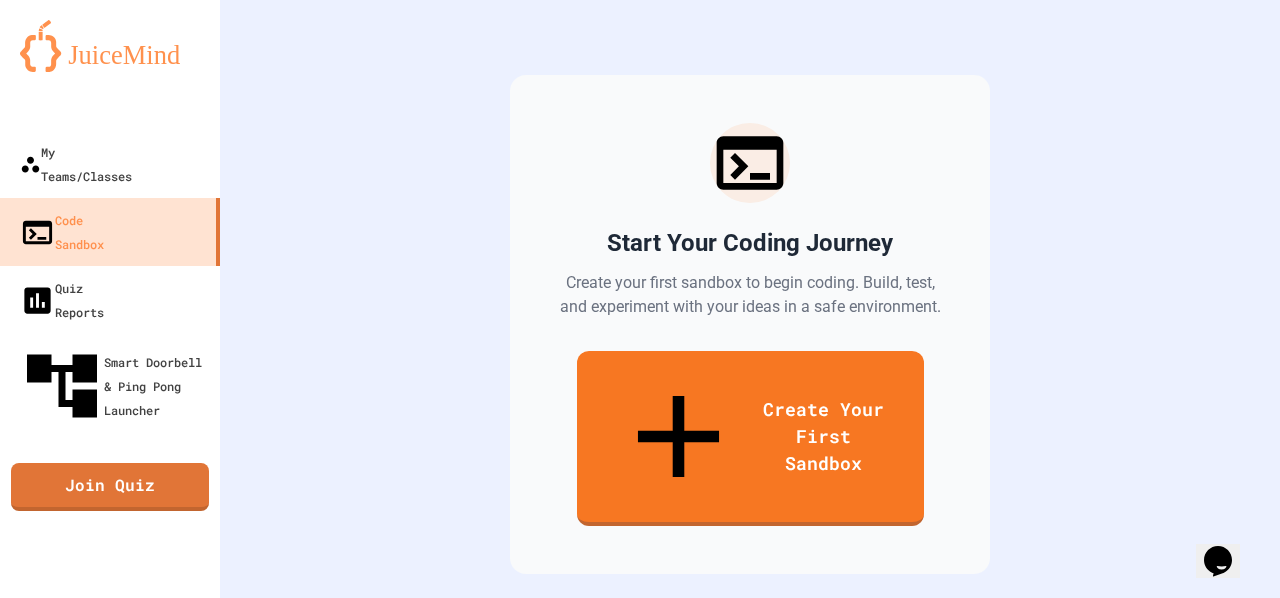 click at bounding box center [640, 695] 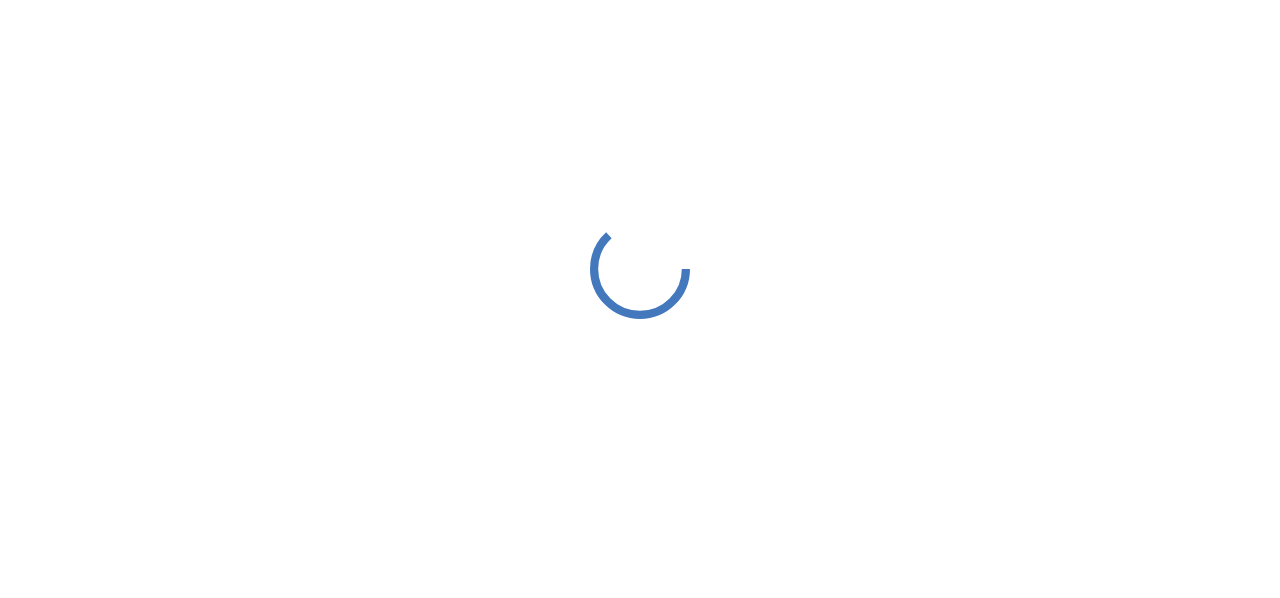 scroll, scrollTop: 0, scrollLeft: 0, axis: both 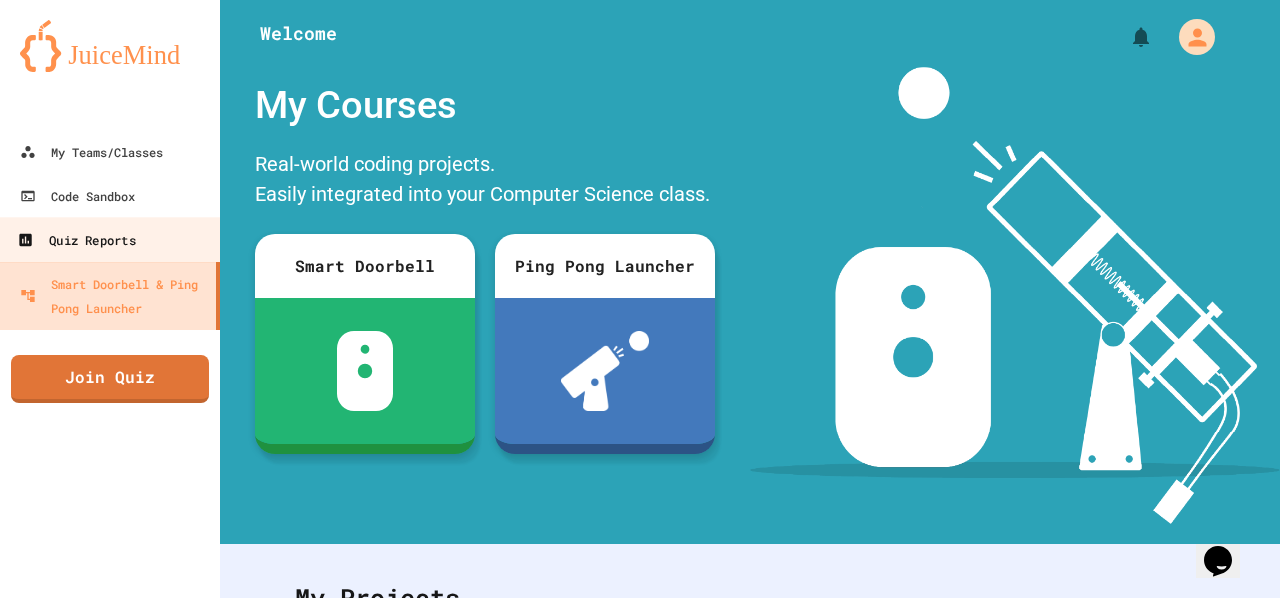 click on "Quiz Reports" at bounding box center [76, 240] 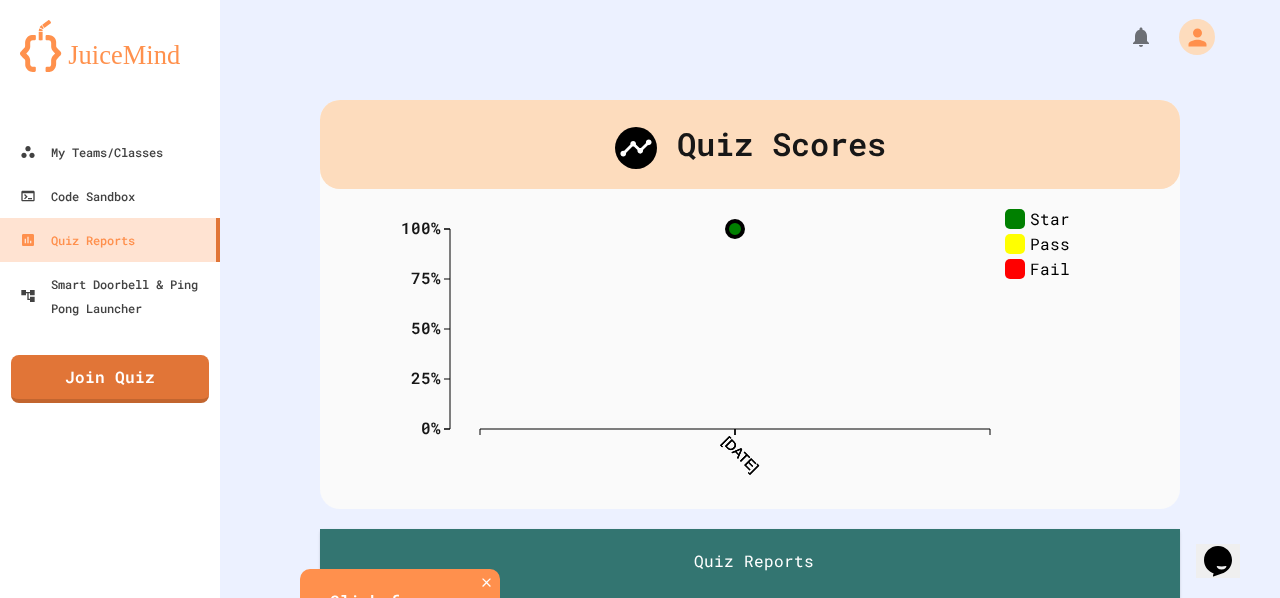 scroll, scrollTop: 231, scrollLeft: 0, axis: vertical 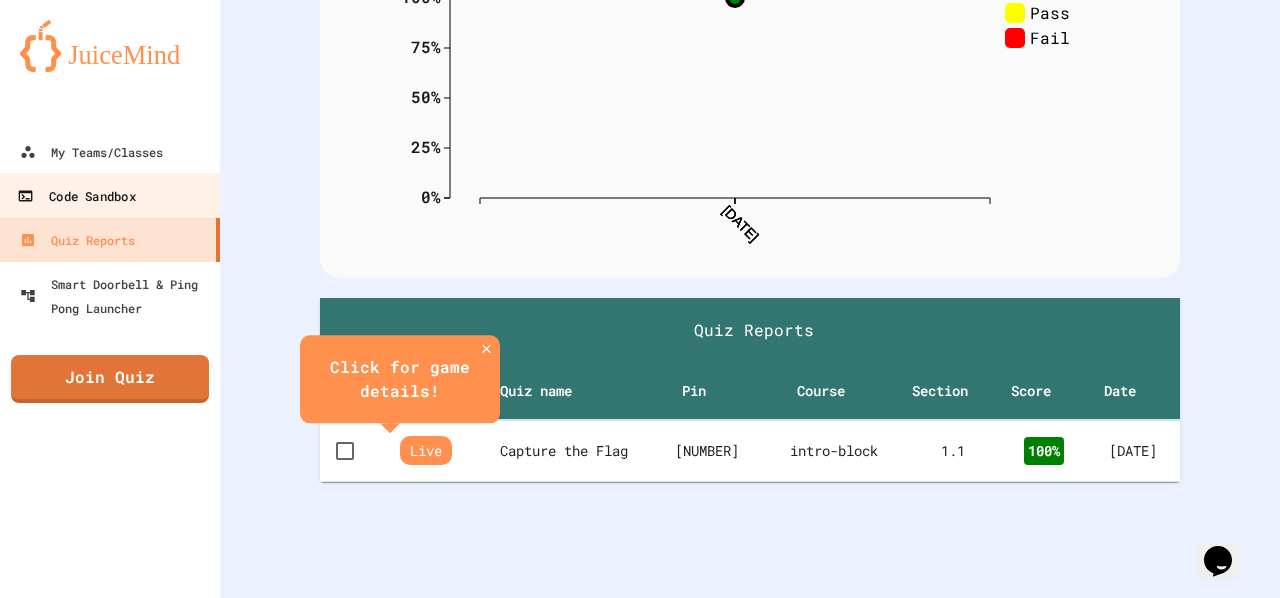 click on "Code Sandbox" at bounding box center (76, 196) 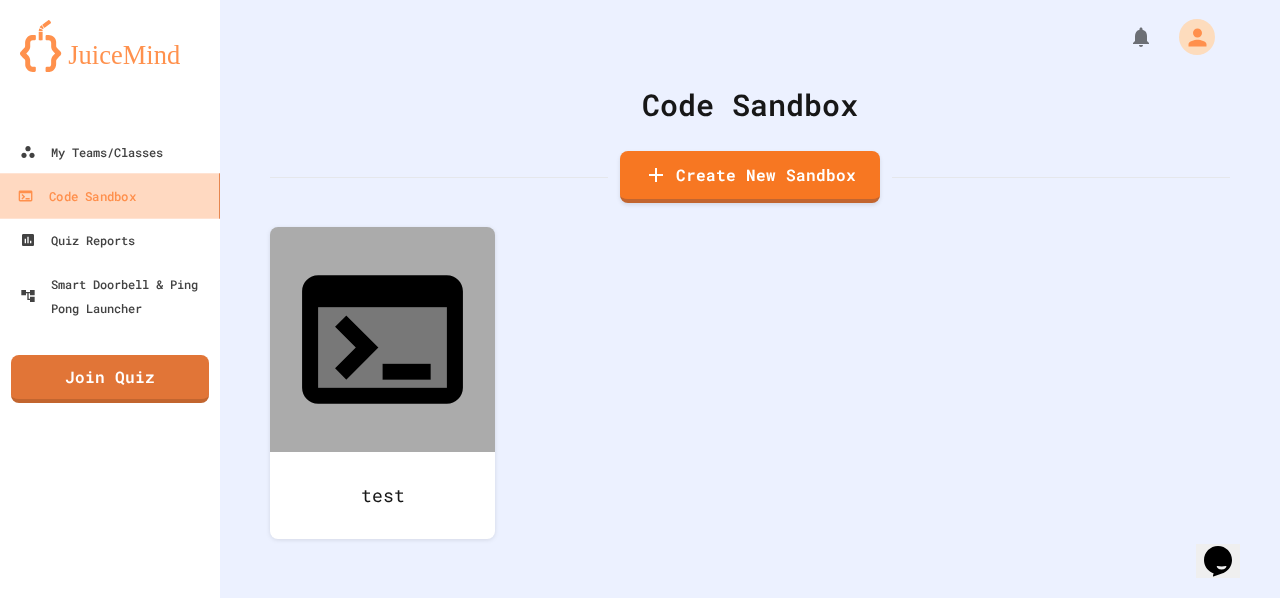 scroll, scrollTop: 0, scrollLeft: 0, axis: both 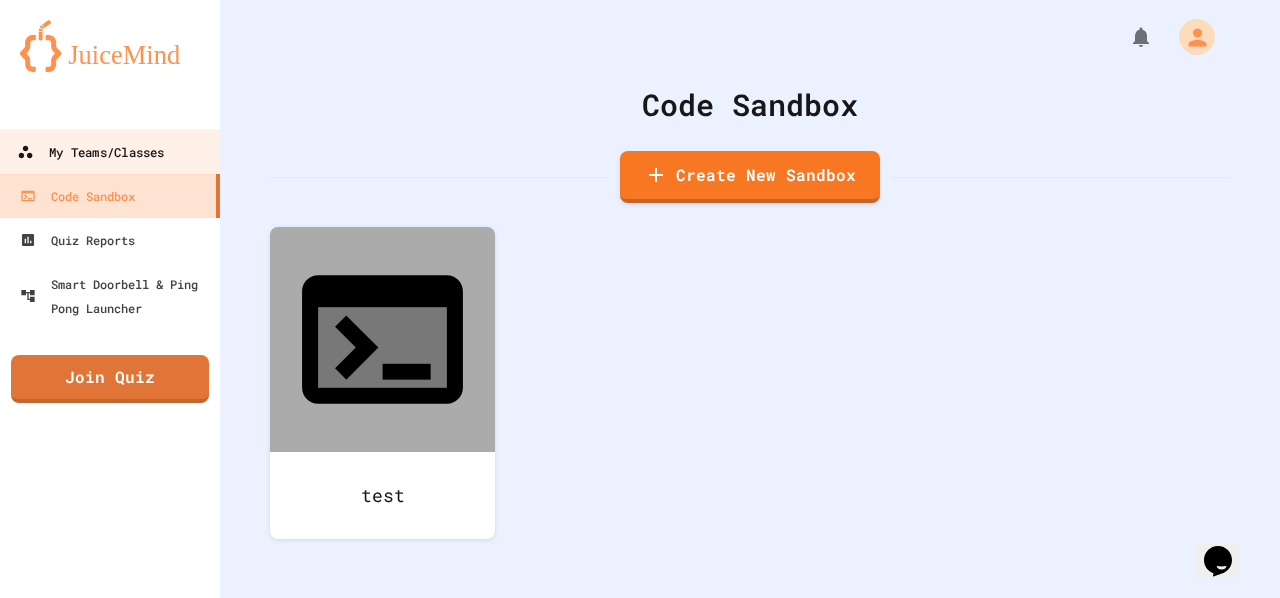 click on "My Teams/Classes" at bounding box center (90, 152) 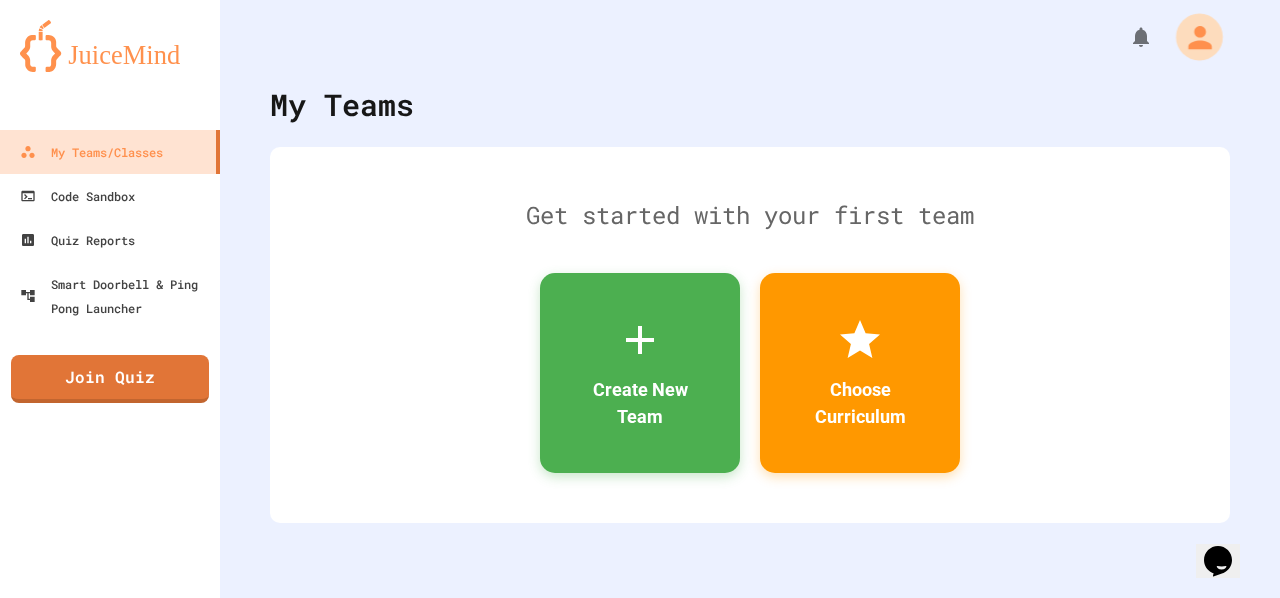 click 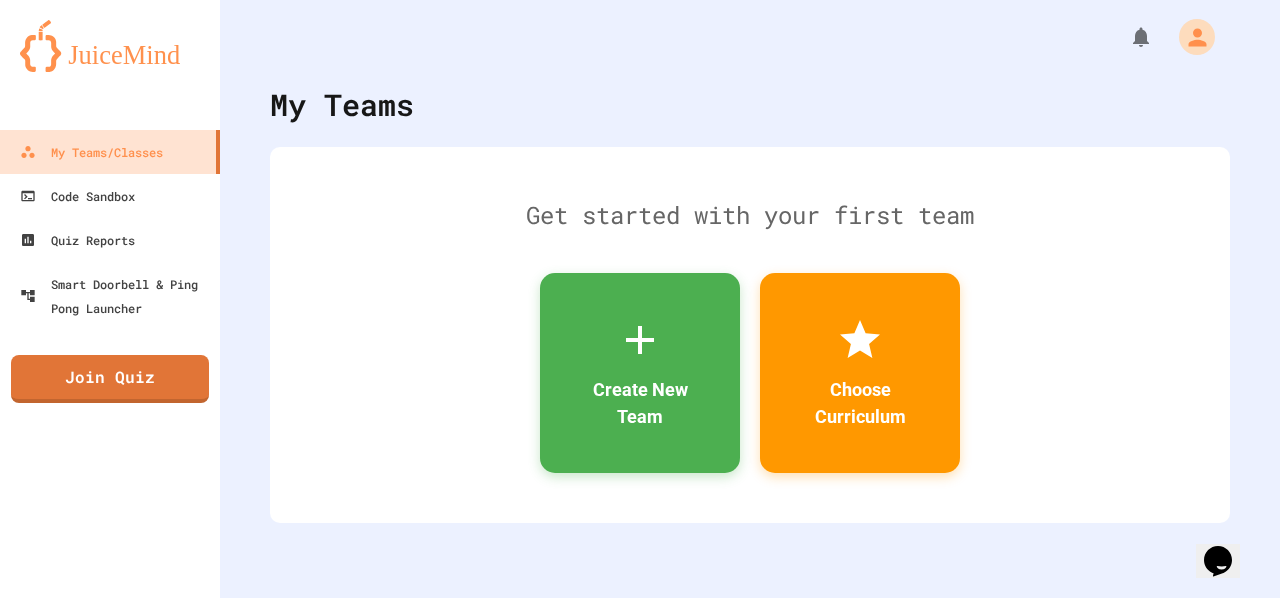 click on "Settings" at bounding box center [650, 1864] 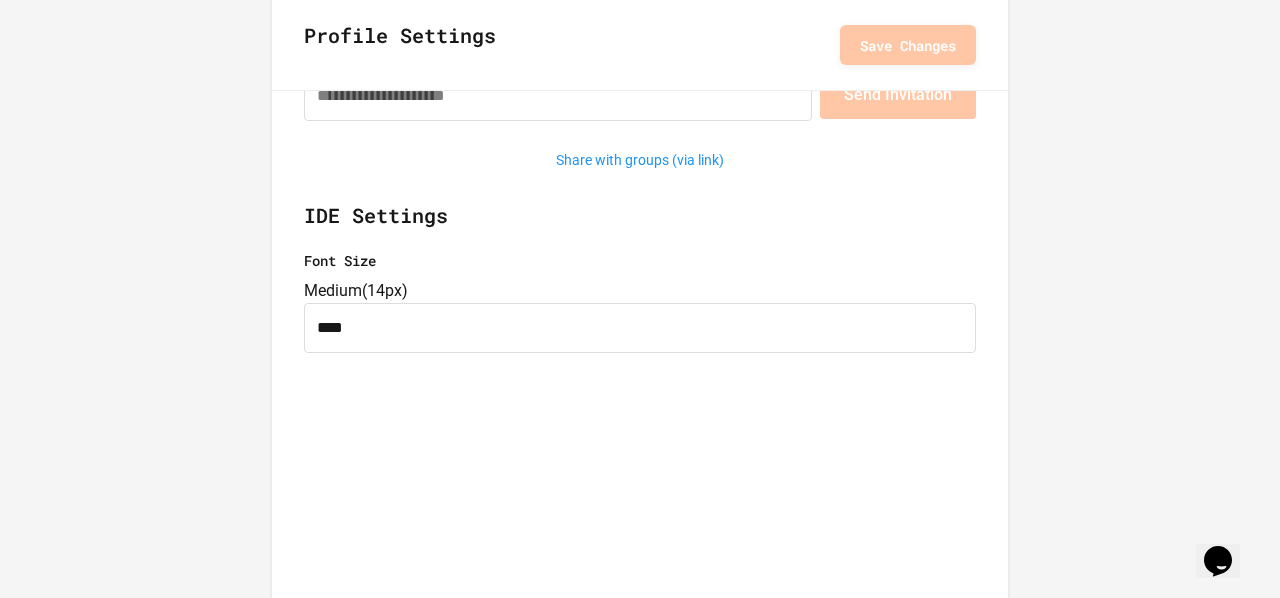 scroll, scrollTop: 0, scrollLeft: 0, axis: both 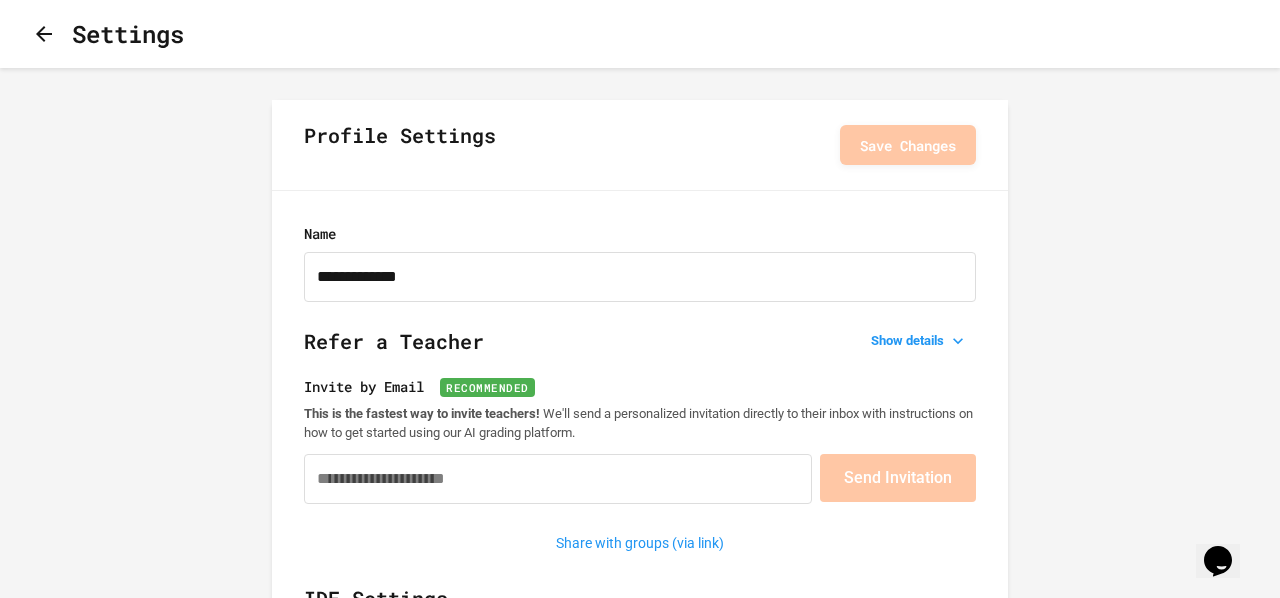 click 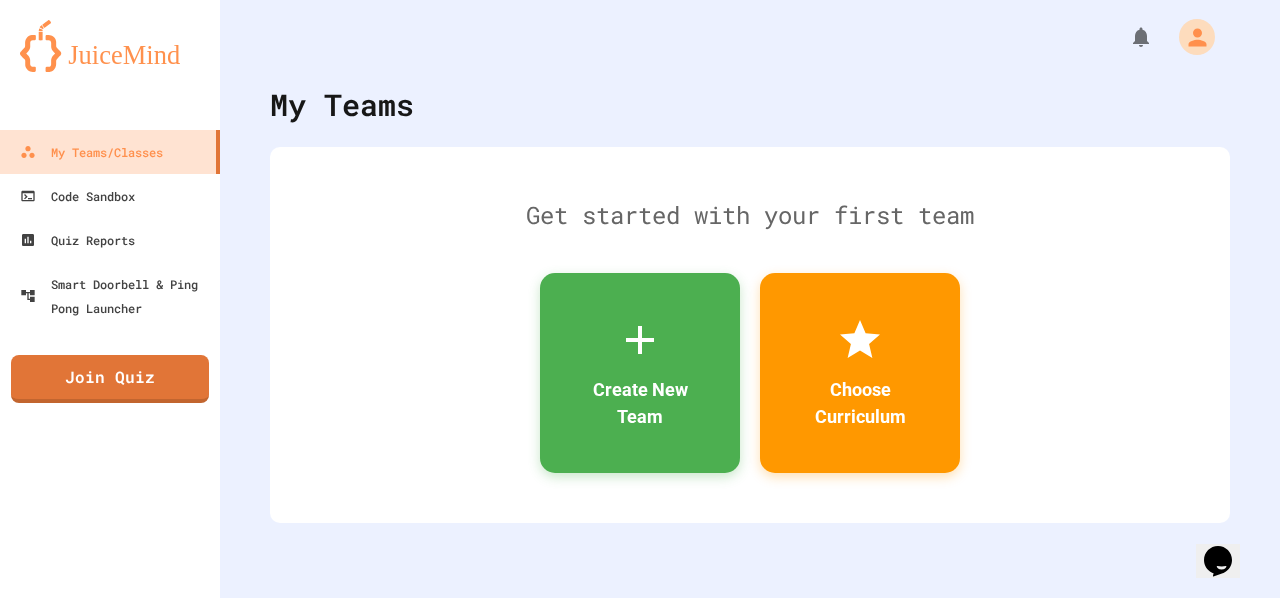 click at bounding box center [110, 46] 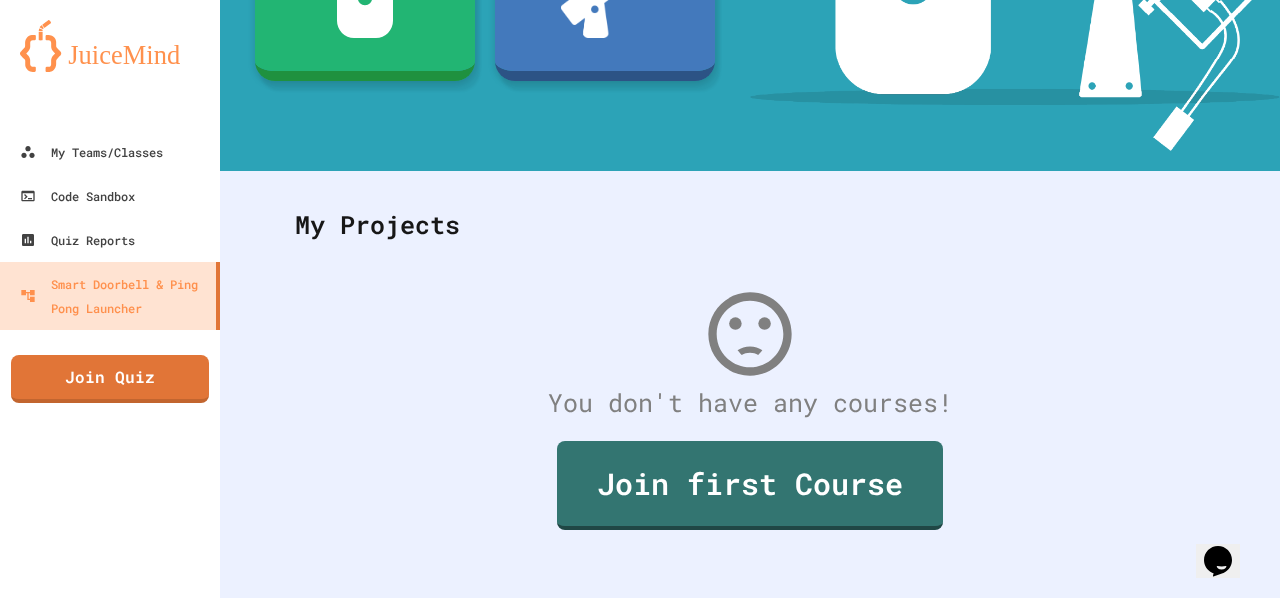 scroll, scrollTop: 390, scrollLeft: 0, axis: vertical 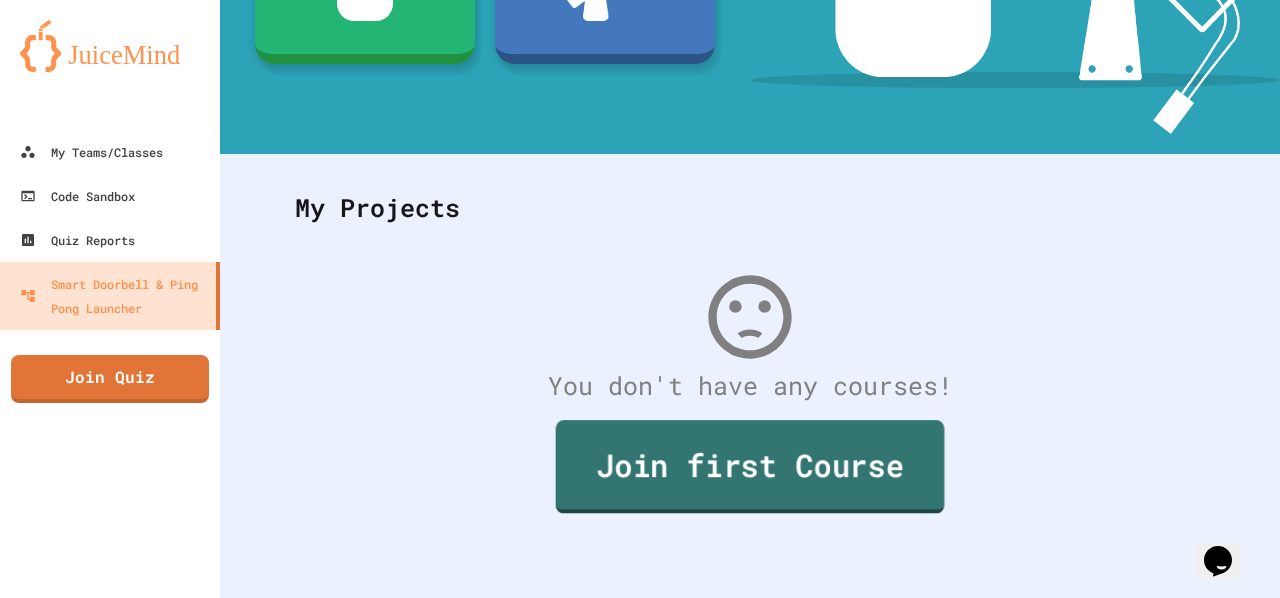click on "Join first Course" at bounding box center (750, 466) 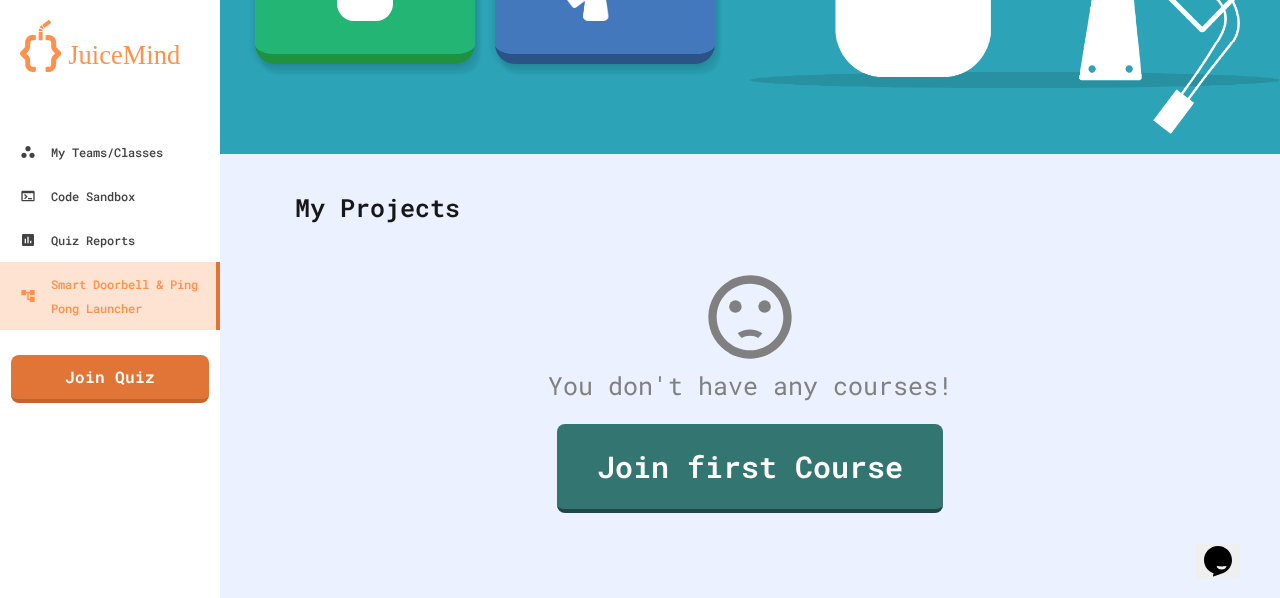 scroll, scrollTop: 0, scrollLeft: 0, axis: both 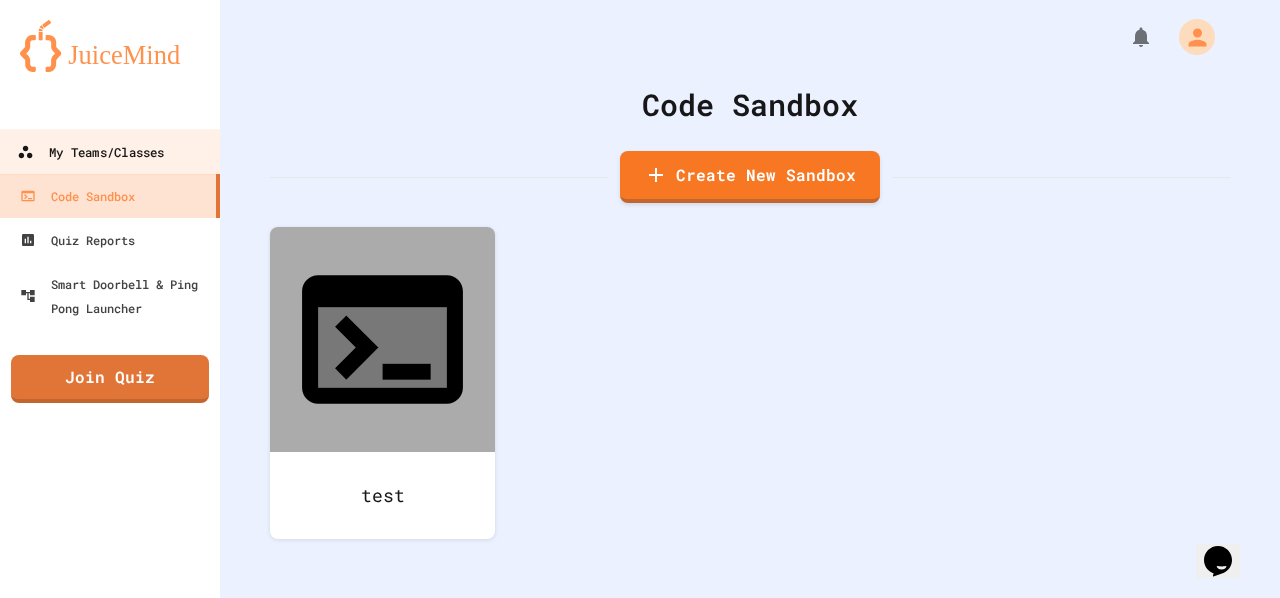click on "My Teams/Classes" at bounding box center [90, 152] 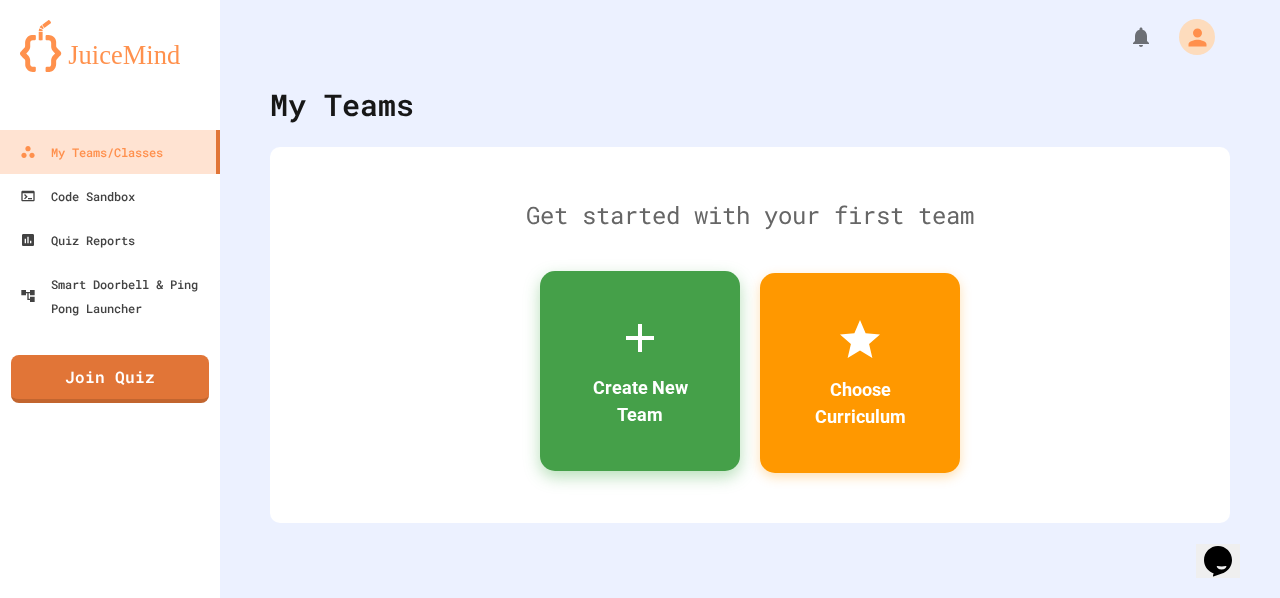 click on "Create New Team" at bounding box center (640, 371) 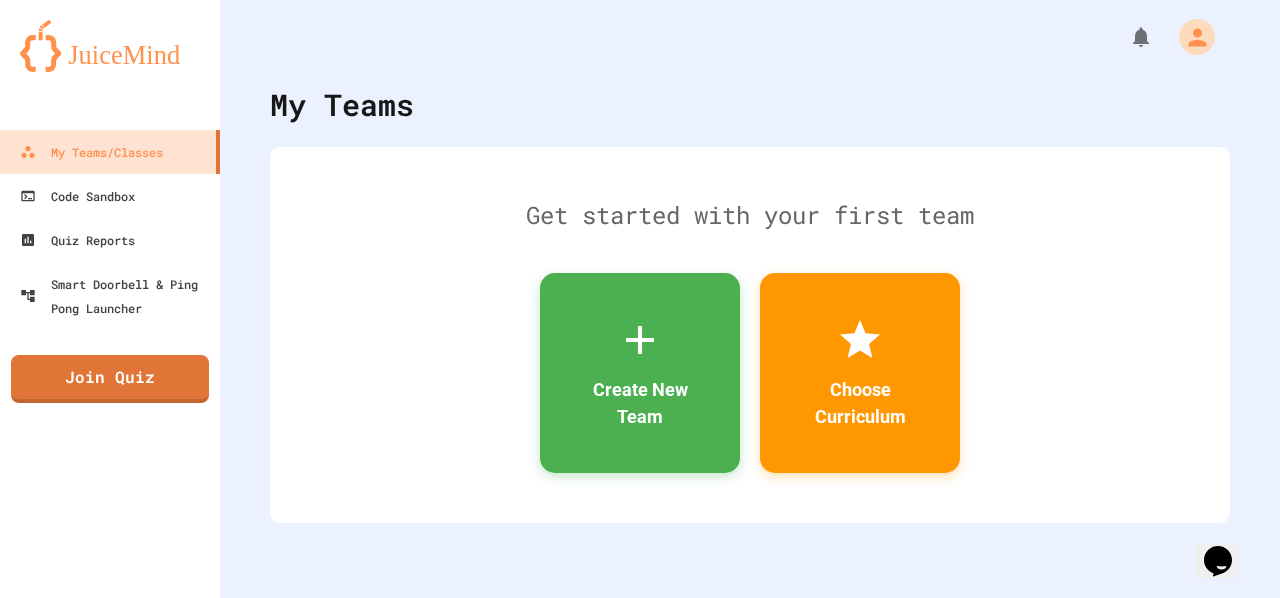 click 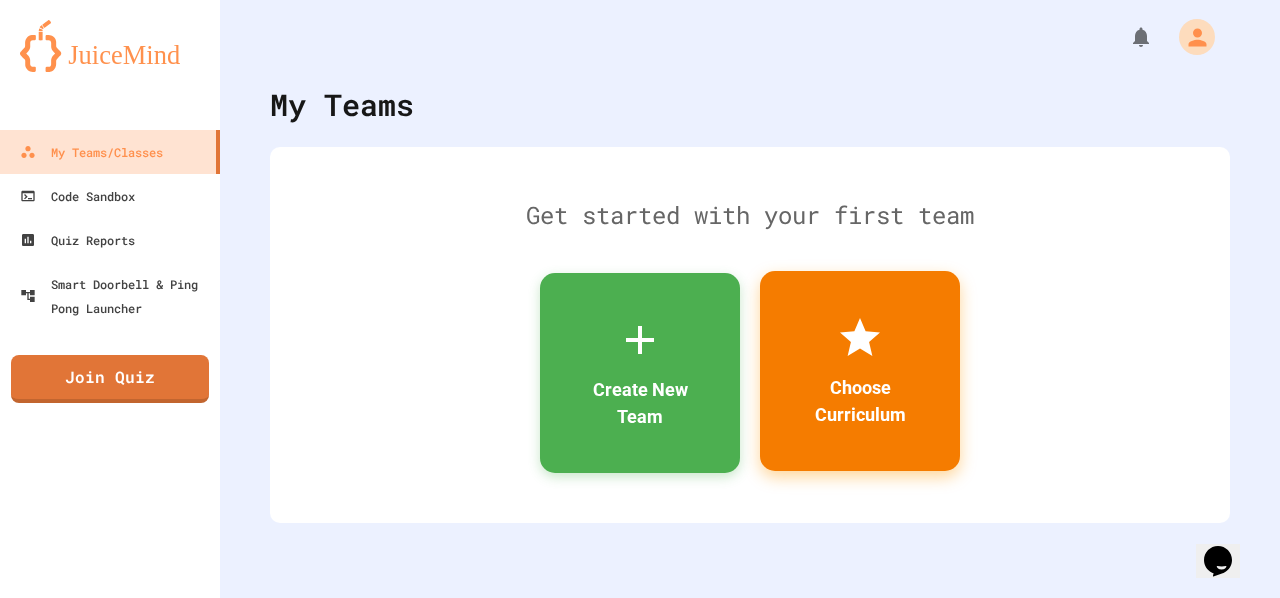click on "Choose Curriculum" at bounding box center (860, 401) 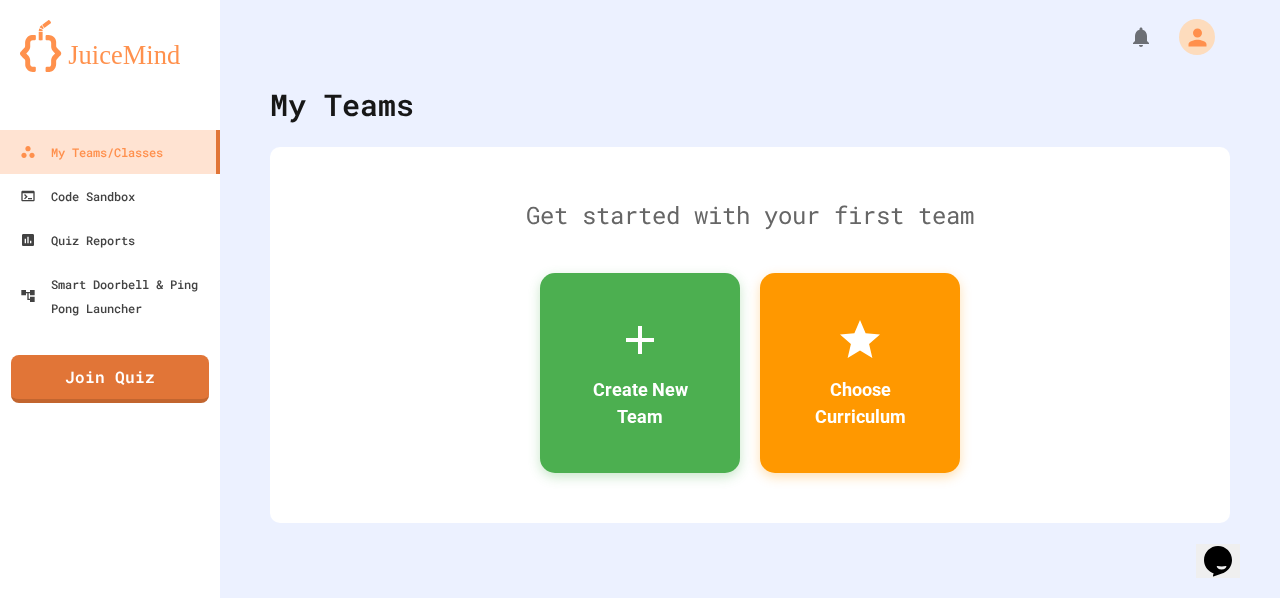 scroll, scrollTop: 0, scrollLeft: 0, axis: both 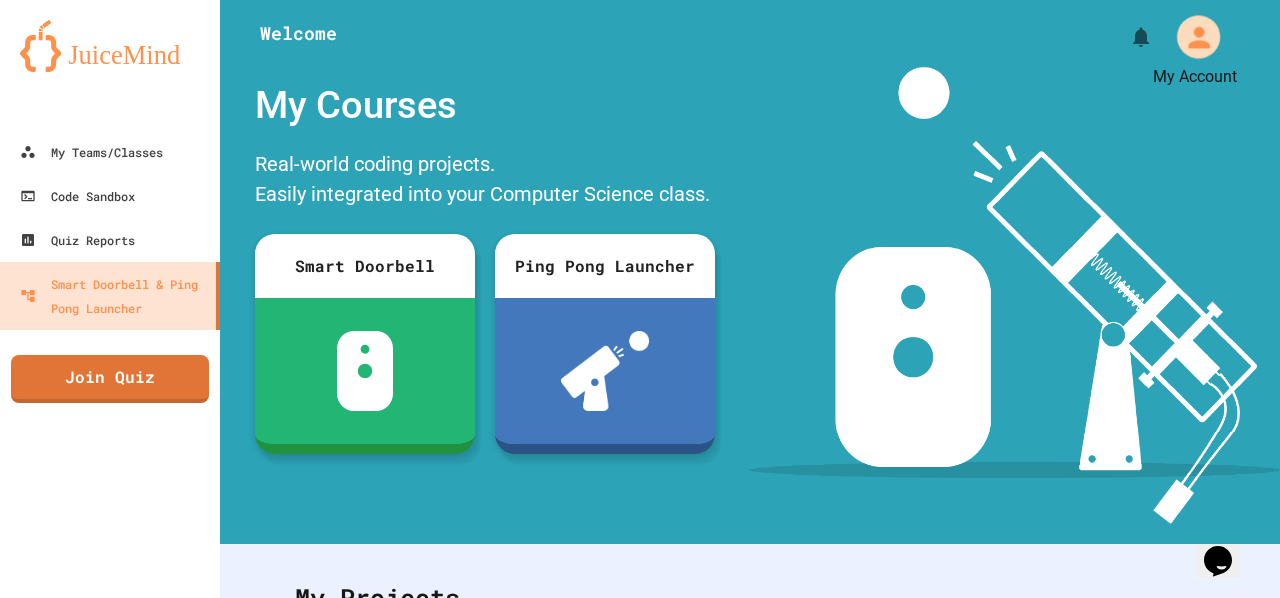 click 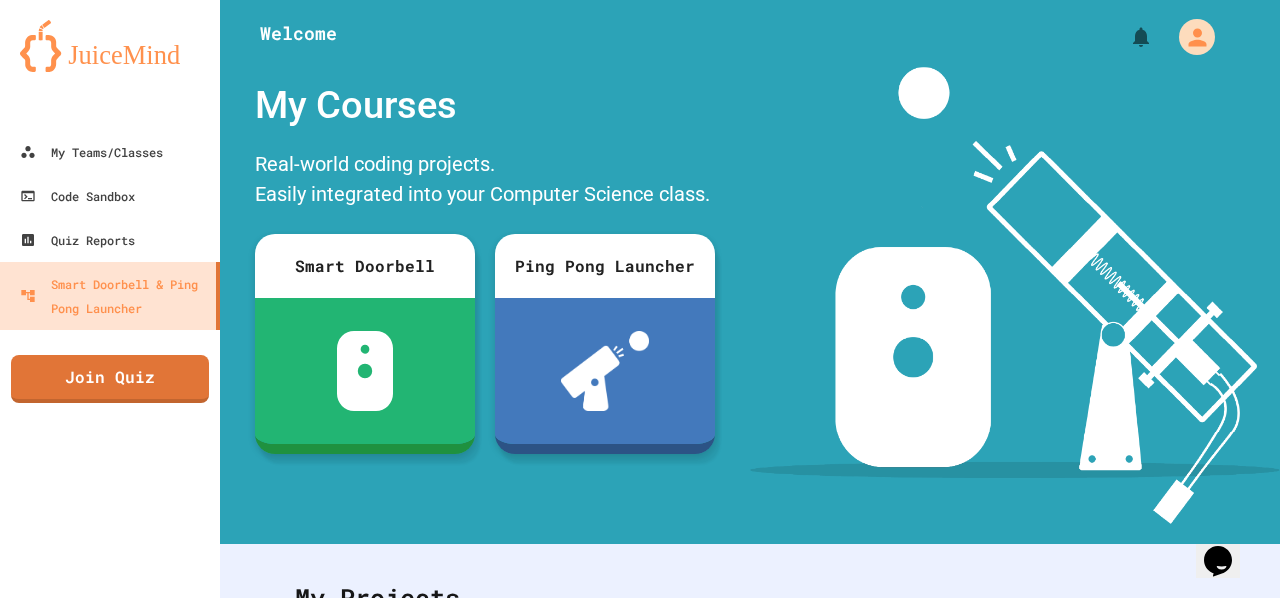 click on "[FIRST] [LAST]" at bounding box center [51, 1570] 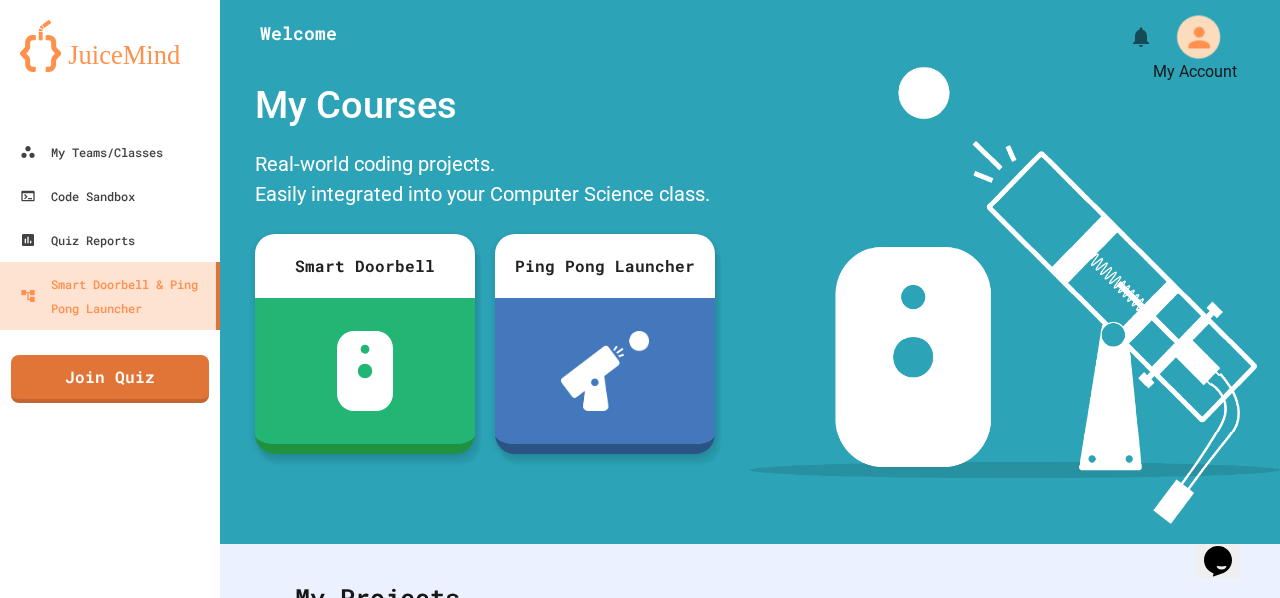 click at bounding box center [1198, 36] 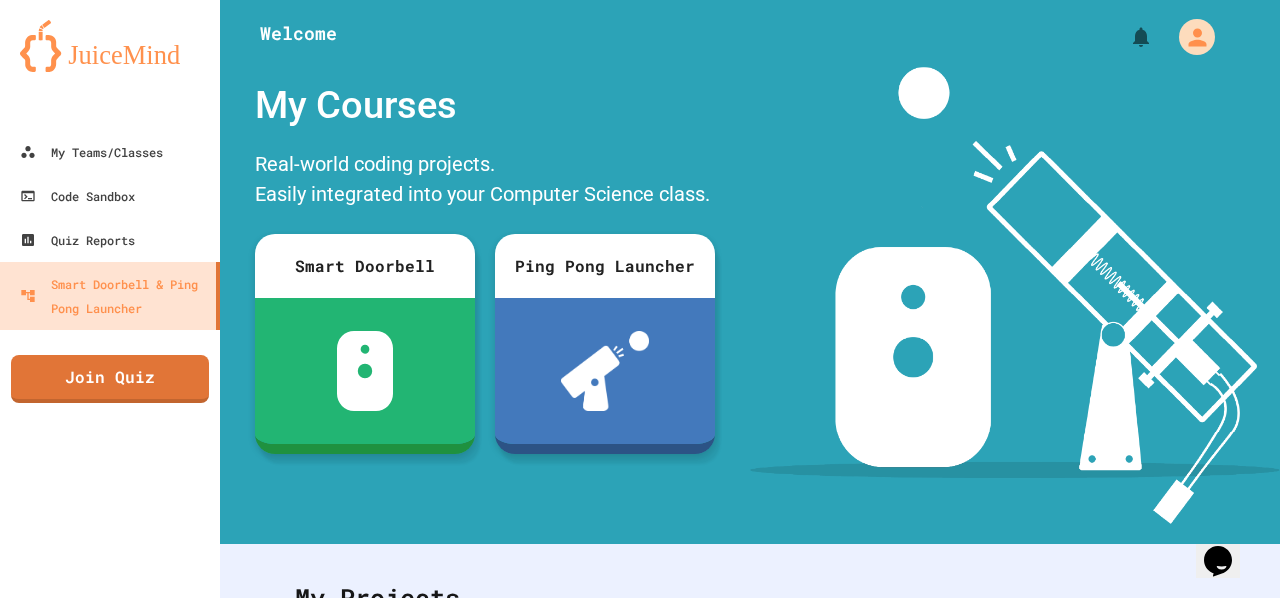 click on "Logout" at bounding box center (650, 1732) 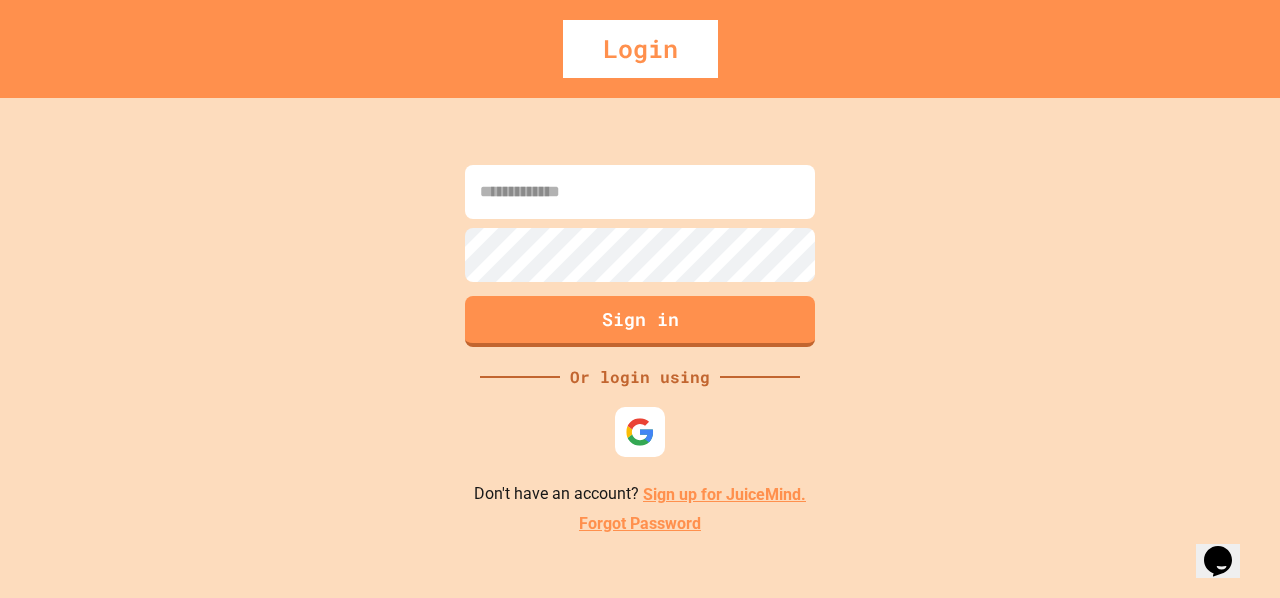 click at bounding box center [640, 192] 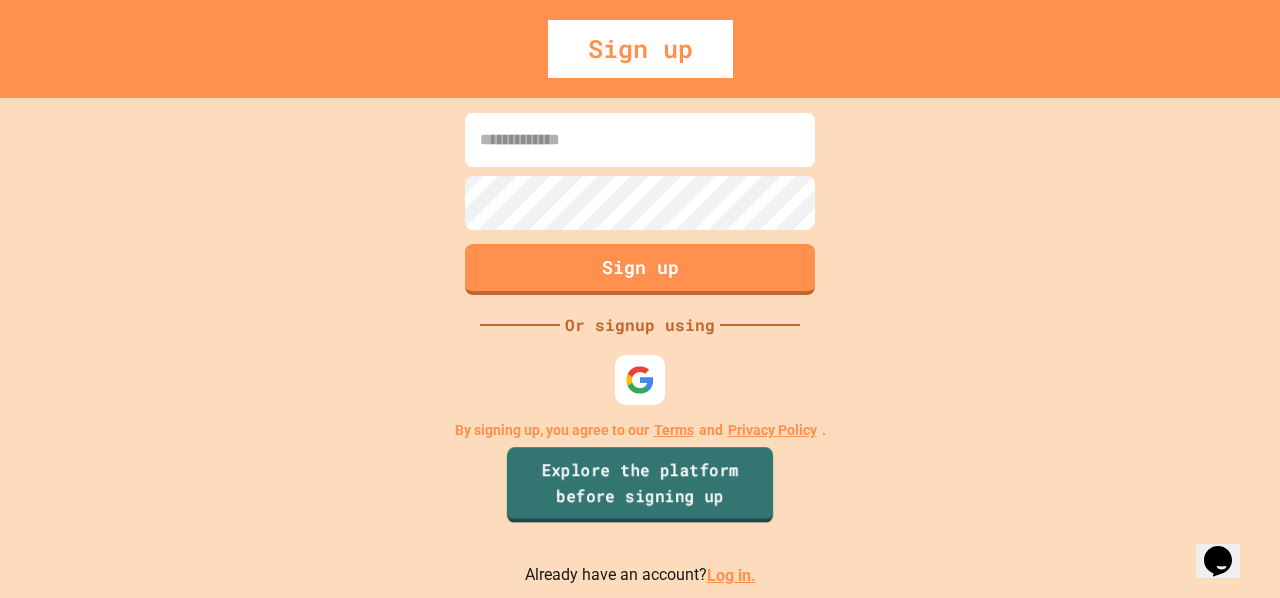 click on "Explore the platform before signing up" at bounding box center [640, 485] 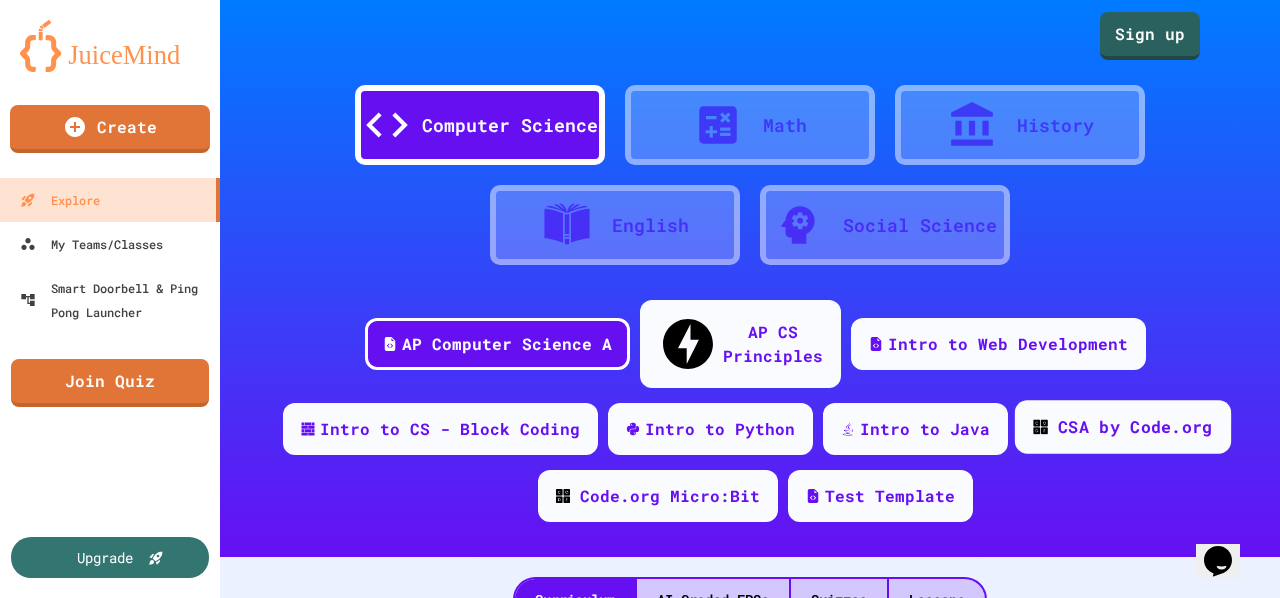 click on "CSA by Code.org" at bounding box center [1135, 427] 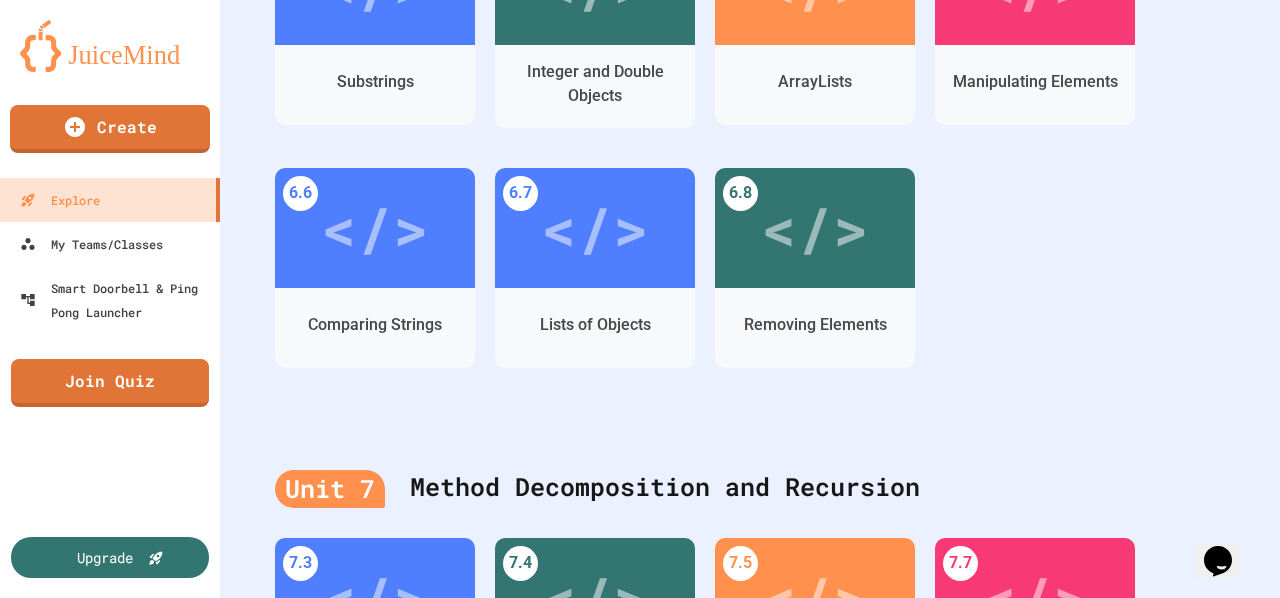 scroll, scrollTop: 3716, scrollLeft: 0, axis: vertical 